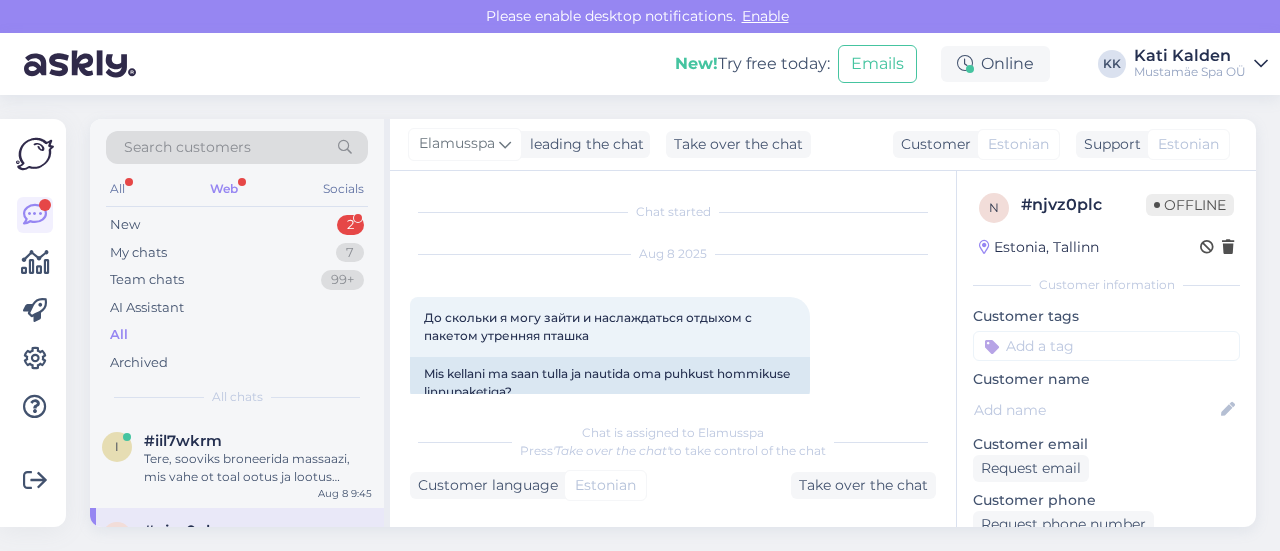 scroll, scrollTop: 0, scrollLeft: 0, axis: both 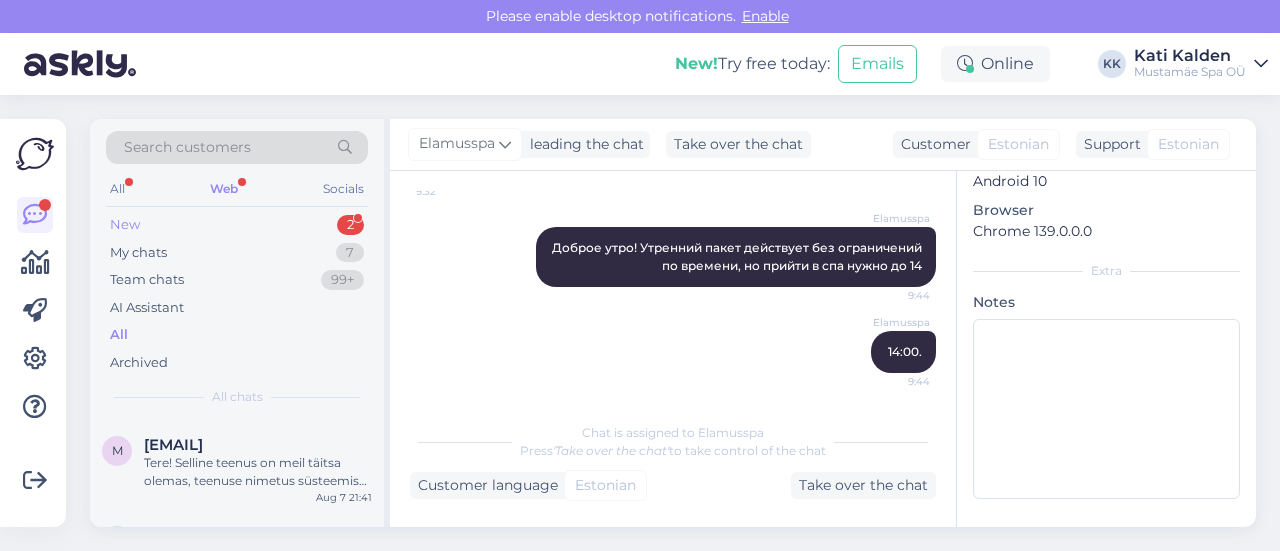 click on "New 2" at bounding box center [237, 225] 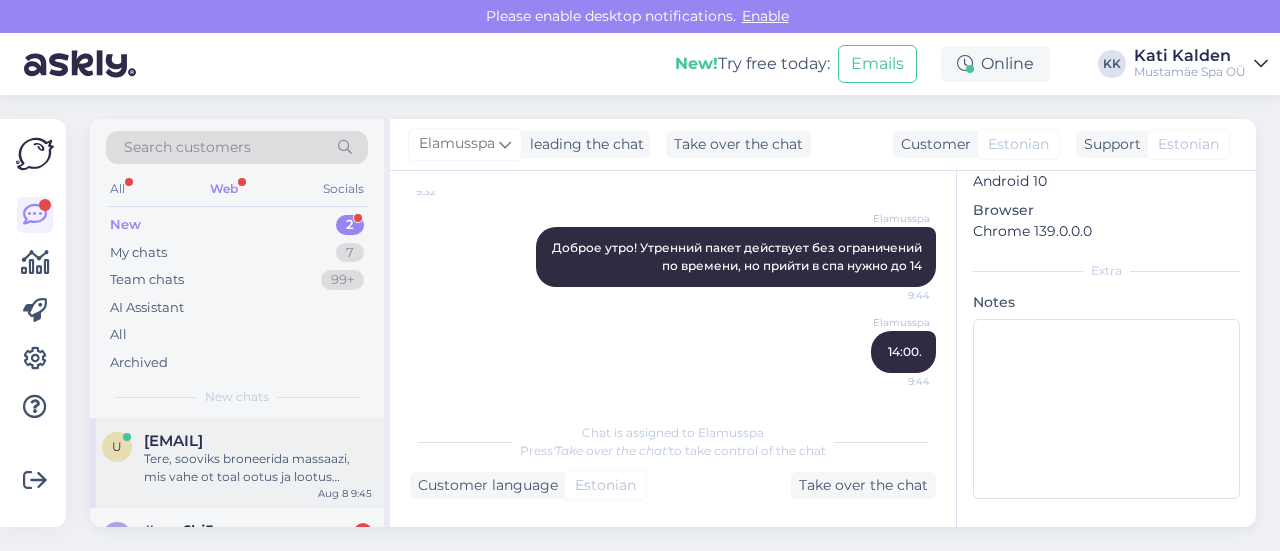 click on "[EMAIL]" at bounding box center [173, 441] 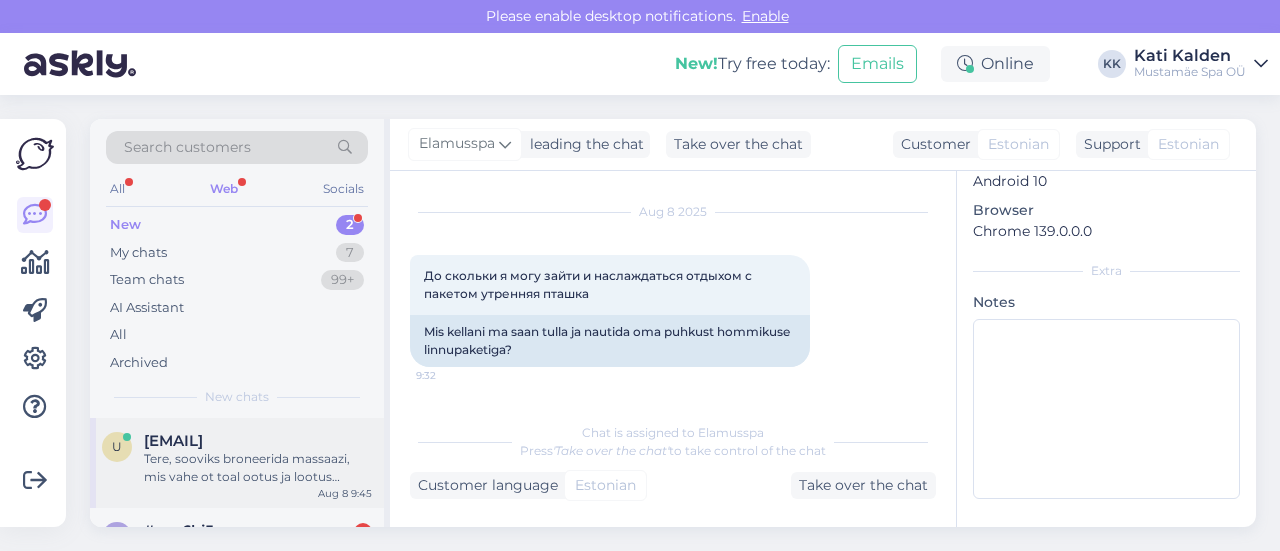 scroll, scrollTop: 464, scrollLeft: 0, axis: vertical 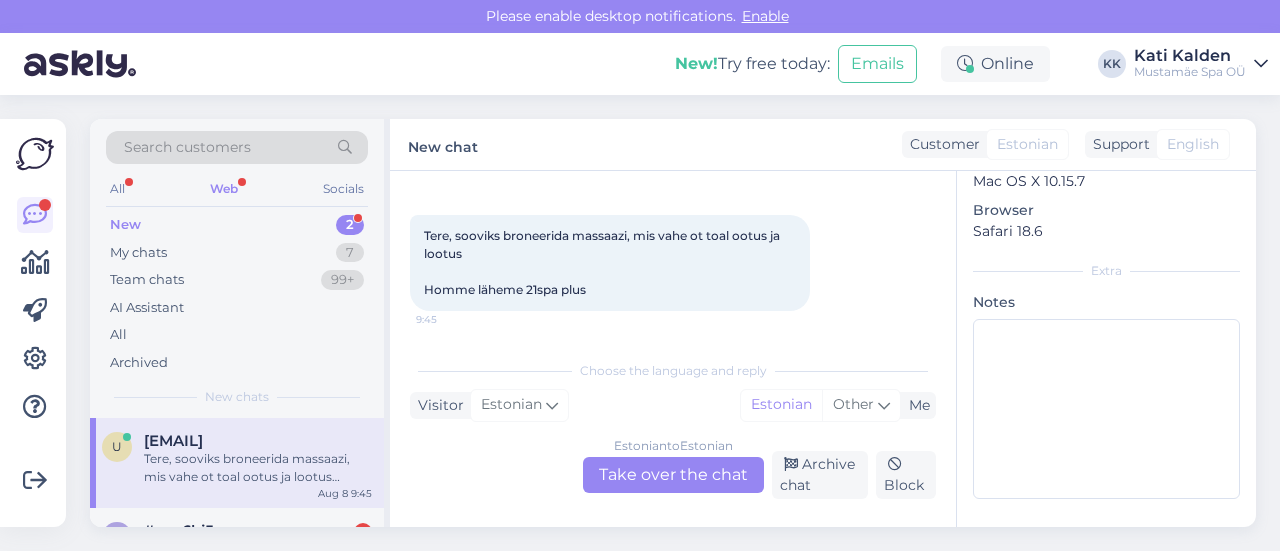 click on "Search customers All Web Socials New 2 My chats 7 Team chats 99+ AI Assistant All Archived New chats u [EMAIL] Tere, sooviks broneerida massaazi, mis vahe ot toal ootus ja lootus
Homme läheme 21spa plus [MONTH] [DAY] [TIME]  a [CODE] 1 Я купила у вас посещение на Утреннюю пташку,до скольки я могу к вам прийти и наслаждаться отдыхом? [MONTH] [DAY] [TIME]  New chat Customer Estonian Support English Chat started [MONTH] [DAY] [TIME] Tere, sooviks broneerida massaazi, mis vahe ot toal ootus ja lootus
Homme läheme 21spa plus [TIME]  Choose the language and reply Visitor Estonian Me Estonian Other Estonian  to  Estonian Take over the chat Archive chat Block i #[CODE] Online     Estonia, Tallinn Customer information Customer tags Customer name Customer email [EMAIL] Customer phone Request phone number Visited pages https://elamusspa.ee/toode/klassikaline-massaaz-60-min/?date=2025-08-09 See more ... Operating system Mac OS X 10.15.7" at bounding box center (679, 323) 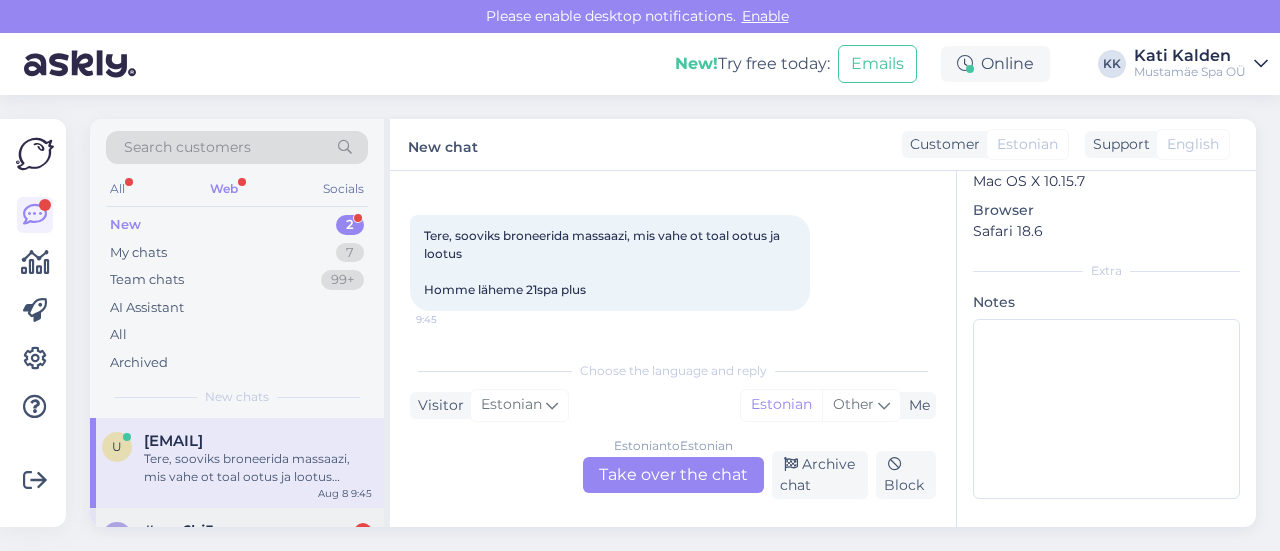 click on "1 Я купила у вас посещение на Утреннюю пташку,до скольки я могу к вам прийти и наслаждаться отдыхом? [MONTH] [DAY] [TIME]" at bounding box center [237, 553] 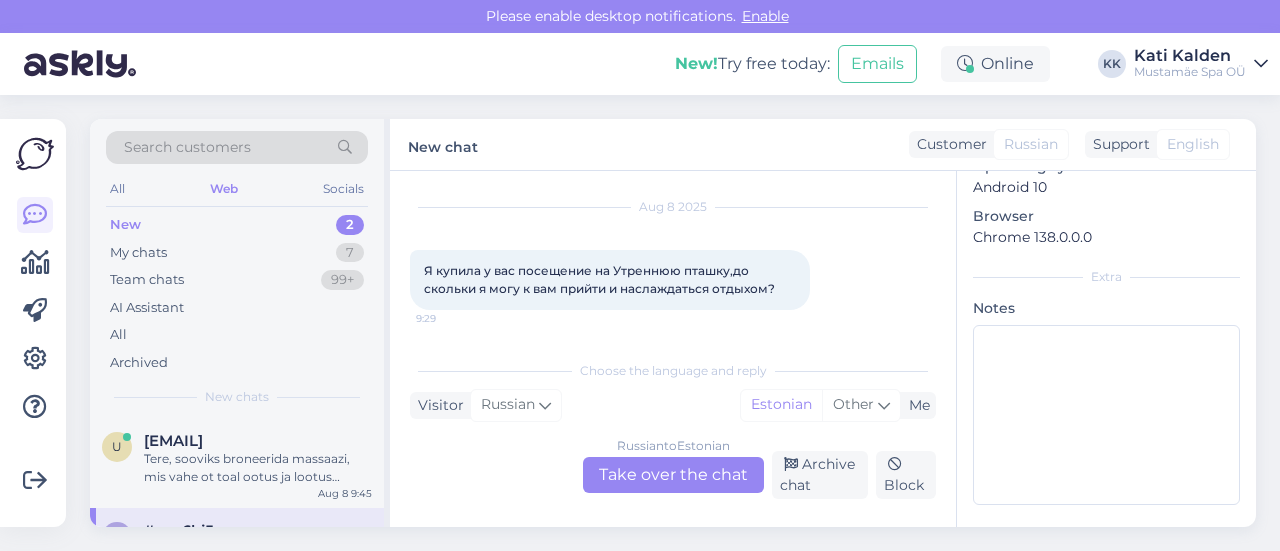 scroll, scrollTop: 42, scrollLeft: 0, axis: vertical 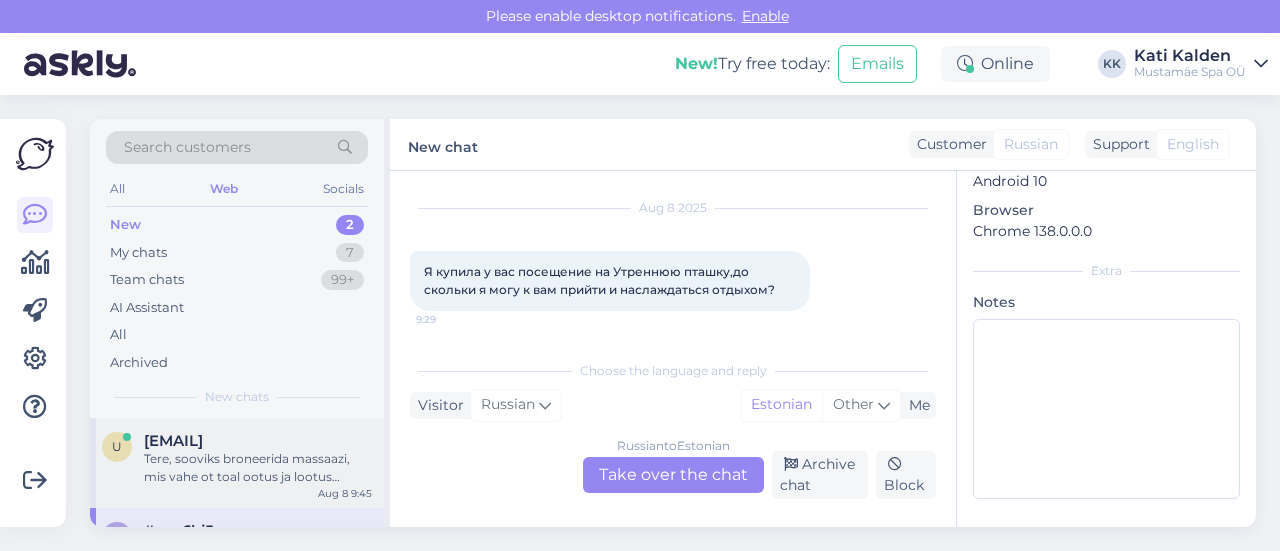 click on "Tere, sooviks broneerida massaazi, mis vahe ot toal ootus ja lootus
Homme läheme 21spa plus" at bounding box center [258, 468] 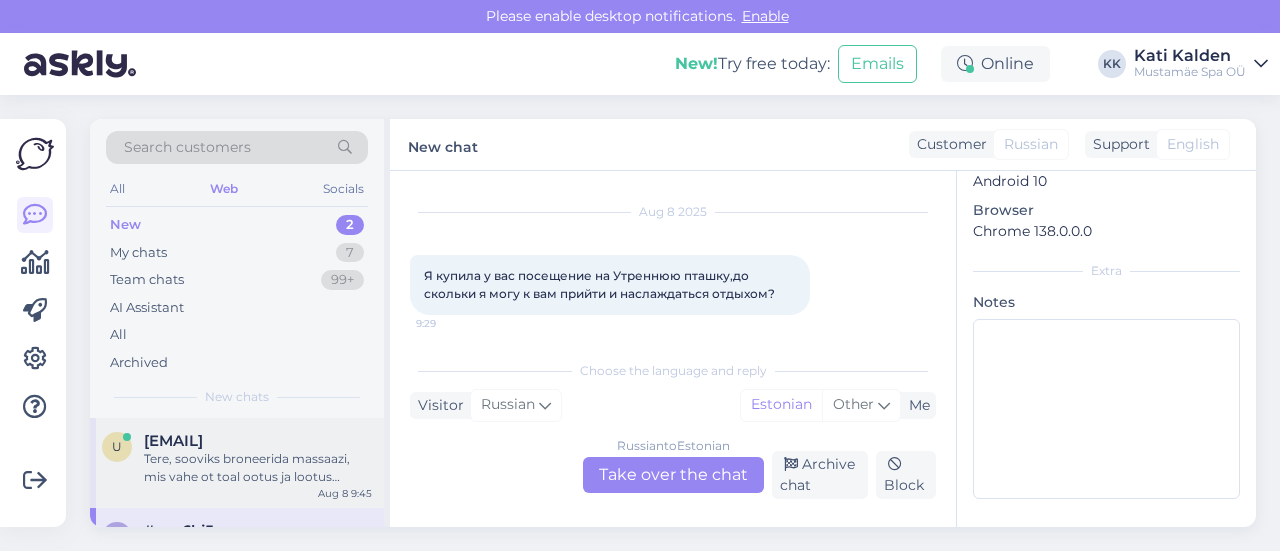 scroll, scrollTop: 464, scrollLeft: 0, axis: vertical 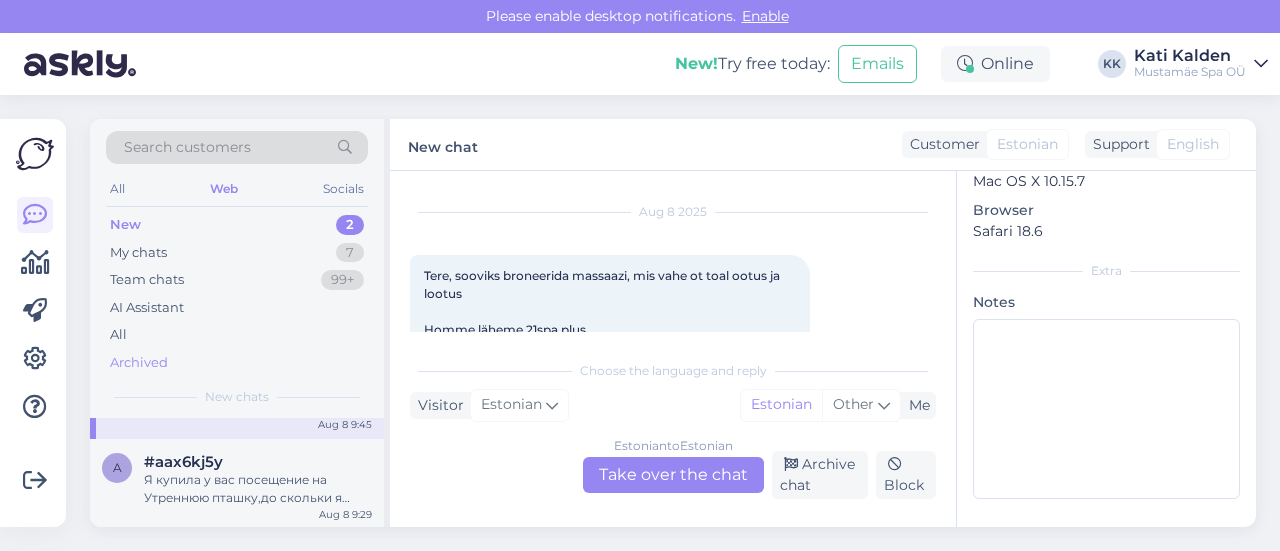 click on "Archived" at bounding box center [139, 363] 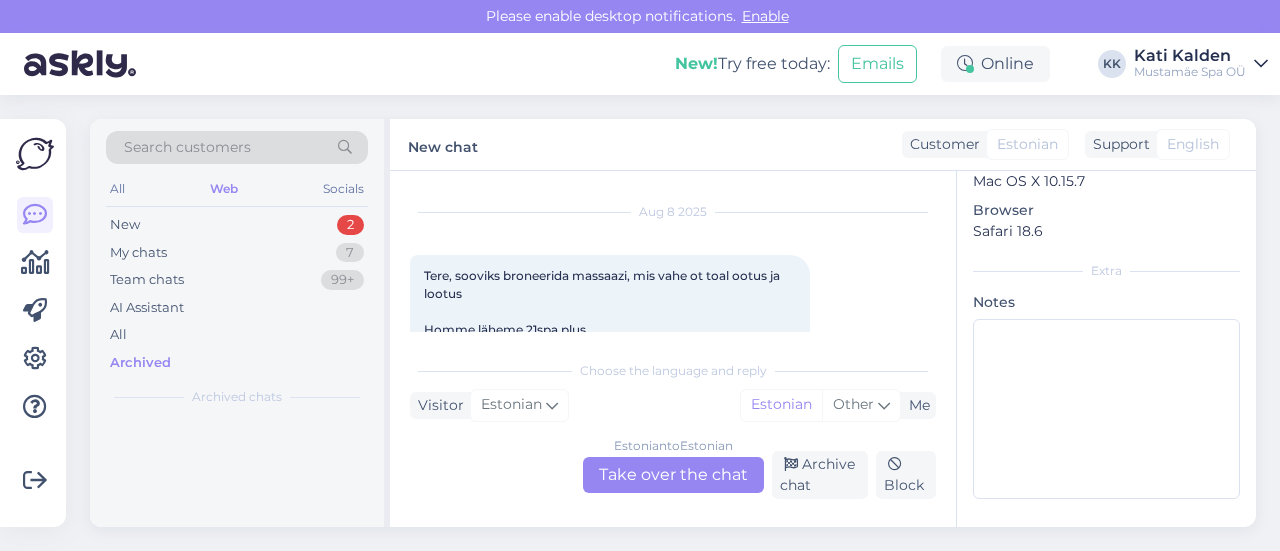 scroll, scrollTop: 0, scrollLeft: 0, axis: both 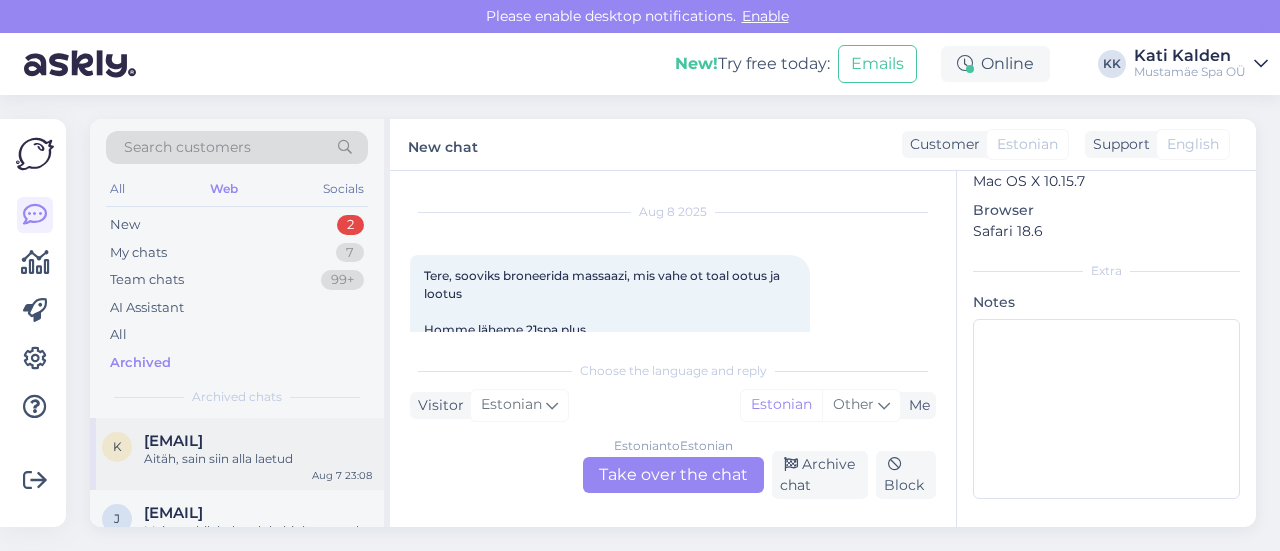 click on "Aitäh, sain siin alla laetud" at bounding box center (258, 459) 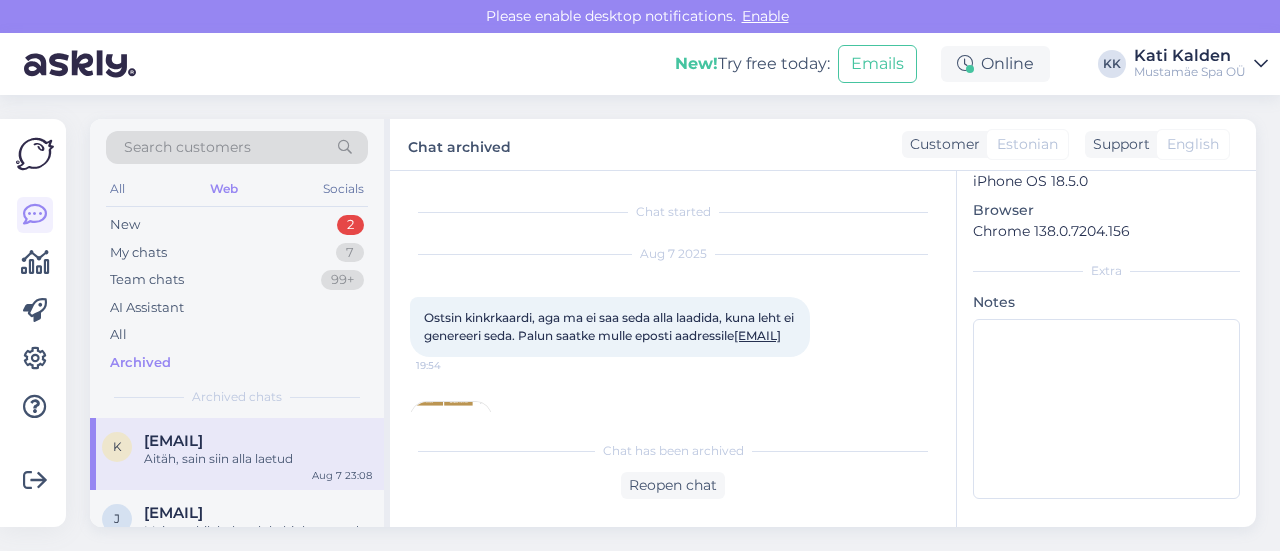 scroll, scrollTop: 806, scrollLeft: 0, axis: vertical 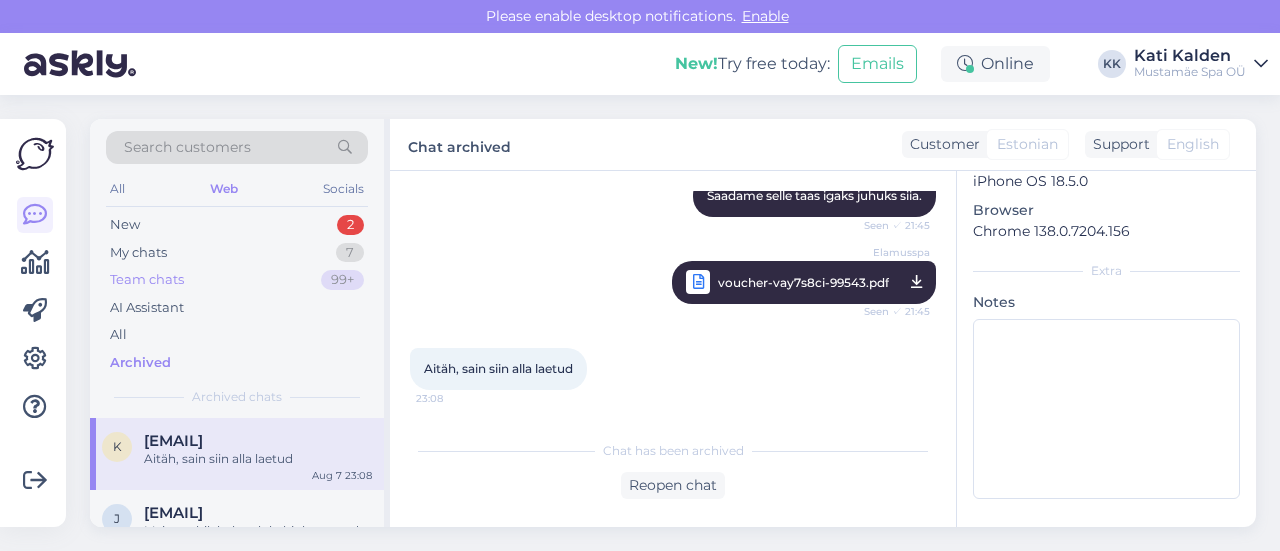 click on "Team chats 99+" at bounding box center [237, 280] 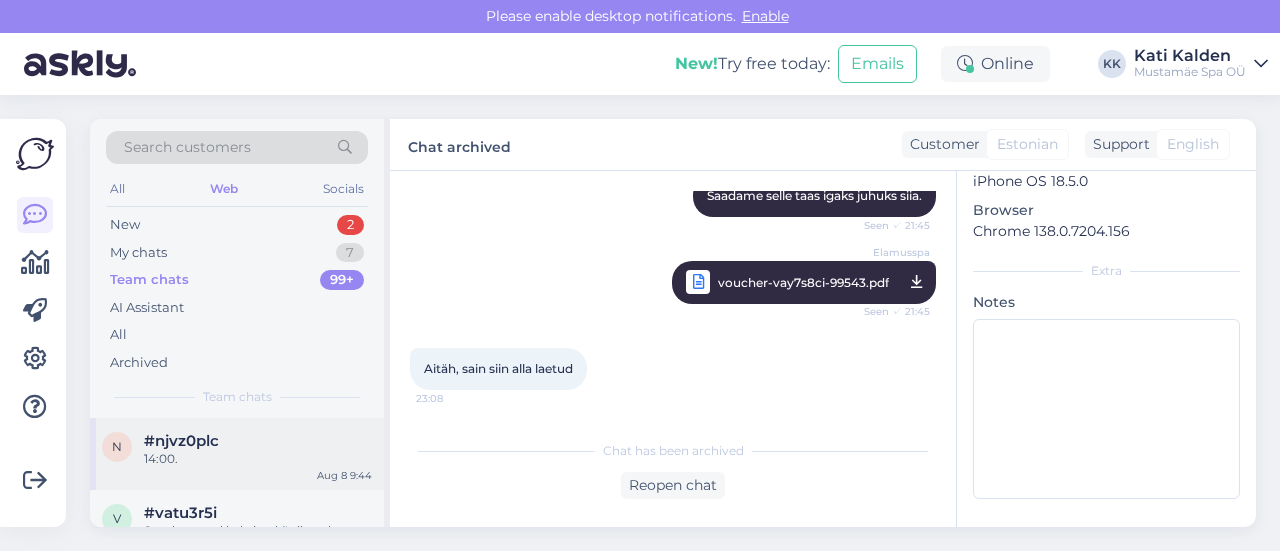click on "14:00. [MONTH] [DAY] [TIME]" at bounding box center [237, 454] 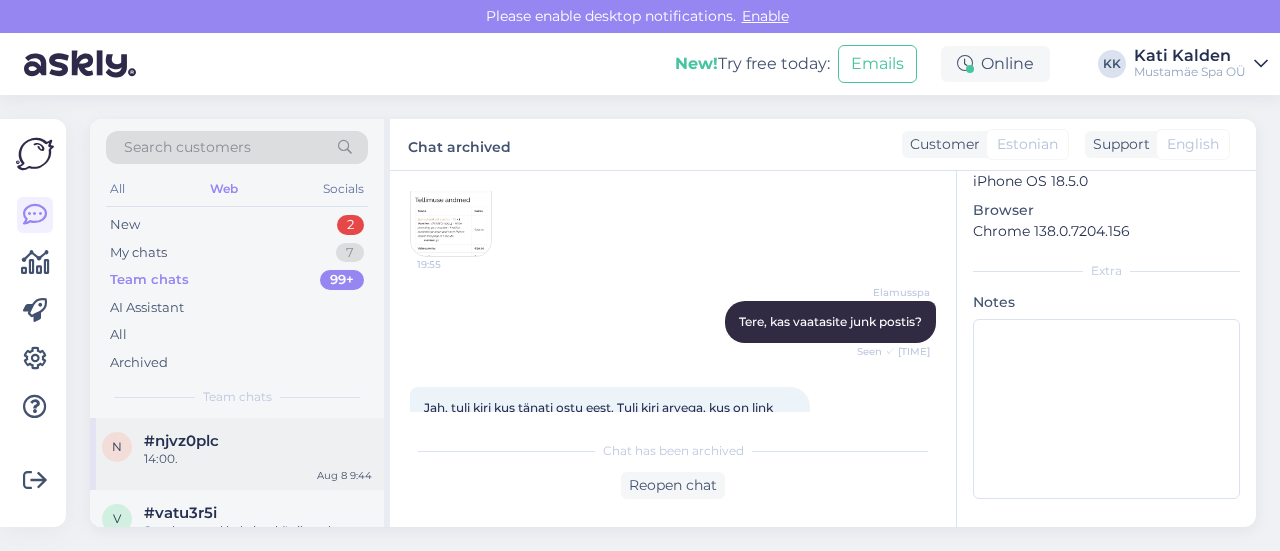 scroll, scrollTop: 470, scrollLeft: 0, axis: vertical 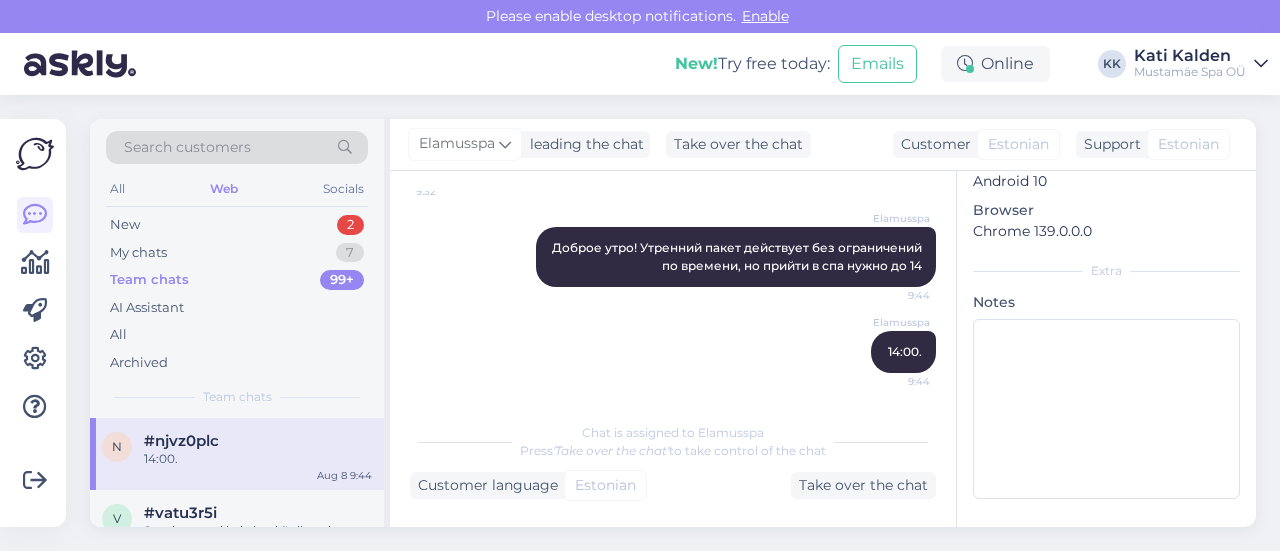 click on "Elamusspa [TIME]. [TIME]" at bounding box center (673, 352) 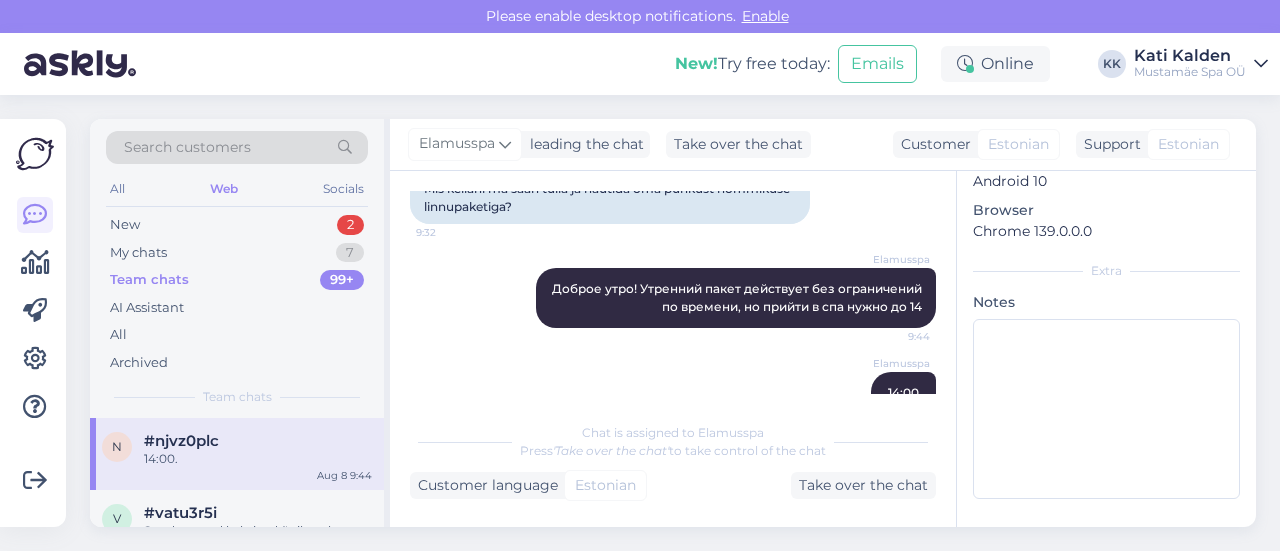 scroll, scrollTop: 226, scrollLeft: 0, axis: vertical 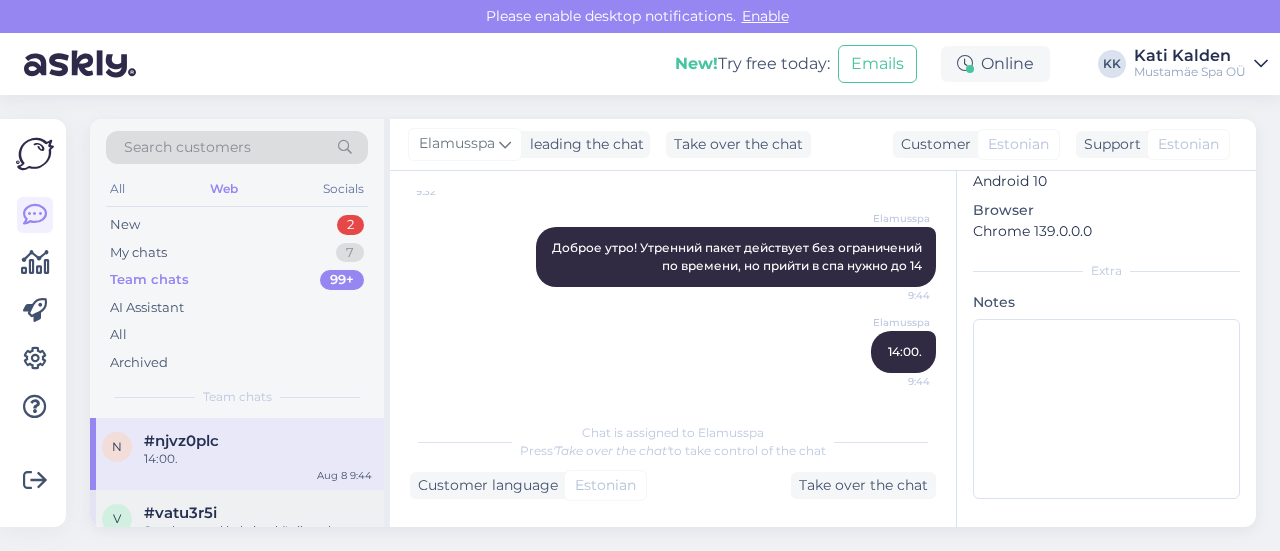 click on "Soodustused kehtivad õpilastele, üliõpilastele, pensionääridele ning puudega inimestele." at bounding box center (258, 540) 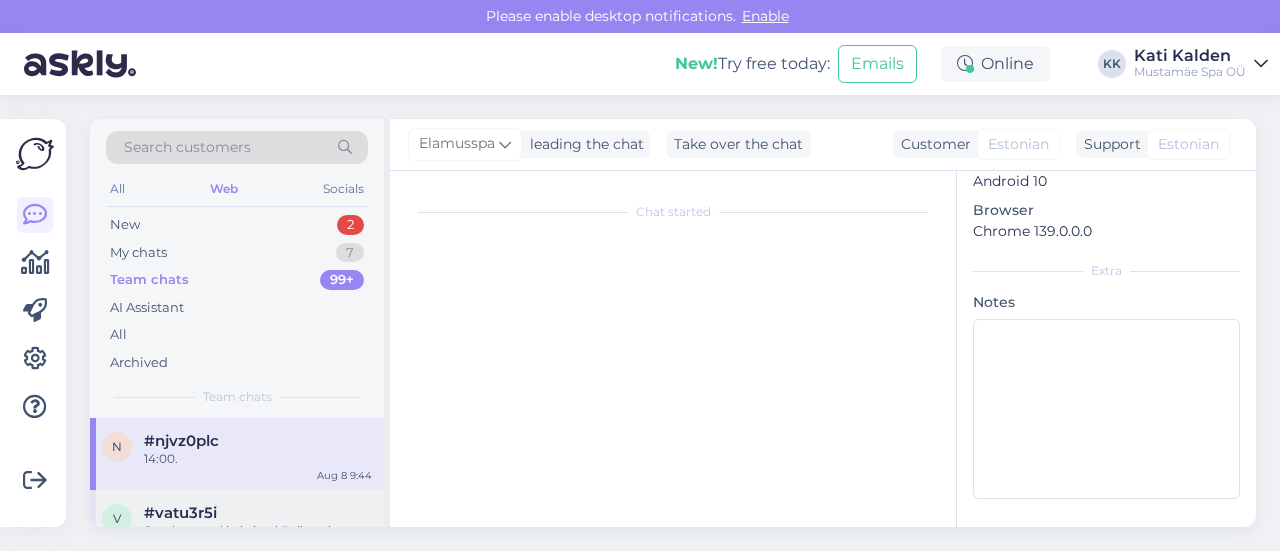 scroll, scrollTop: 984, scrollLeft: 0, axis: vertical 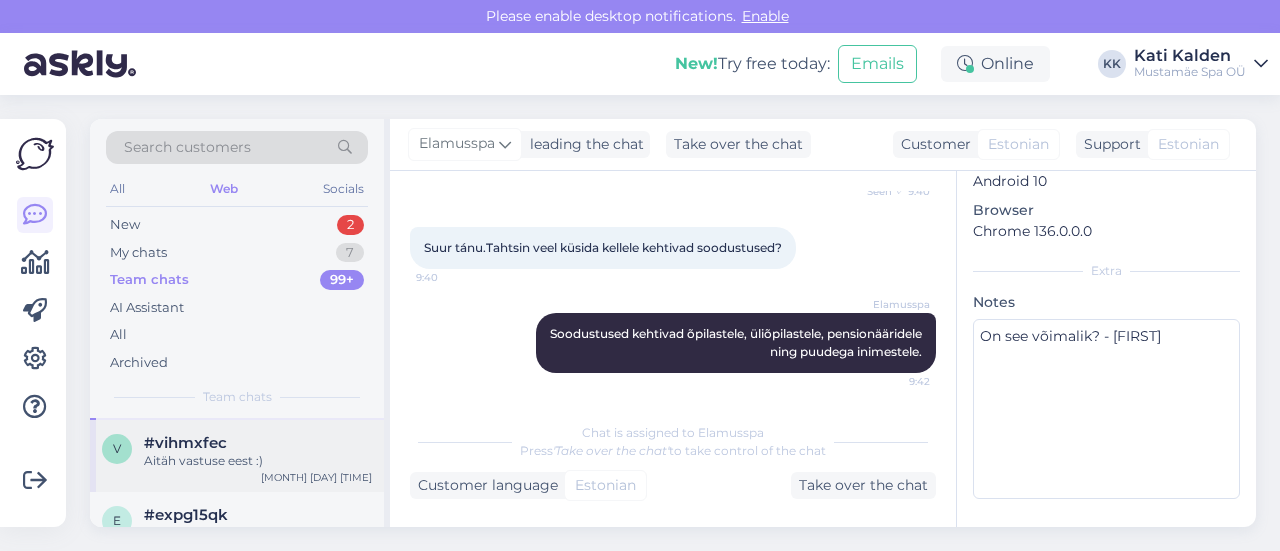 click on "Aitäh vastuse eest :)" at bounding box center [258, 461] 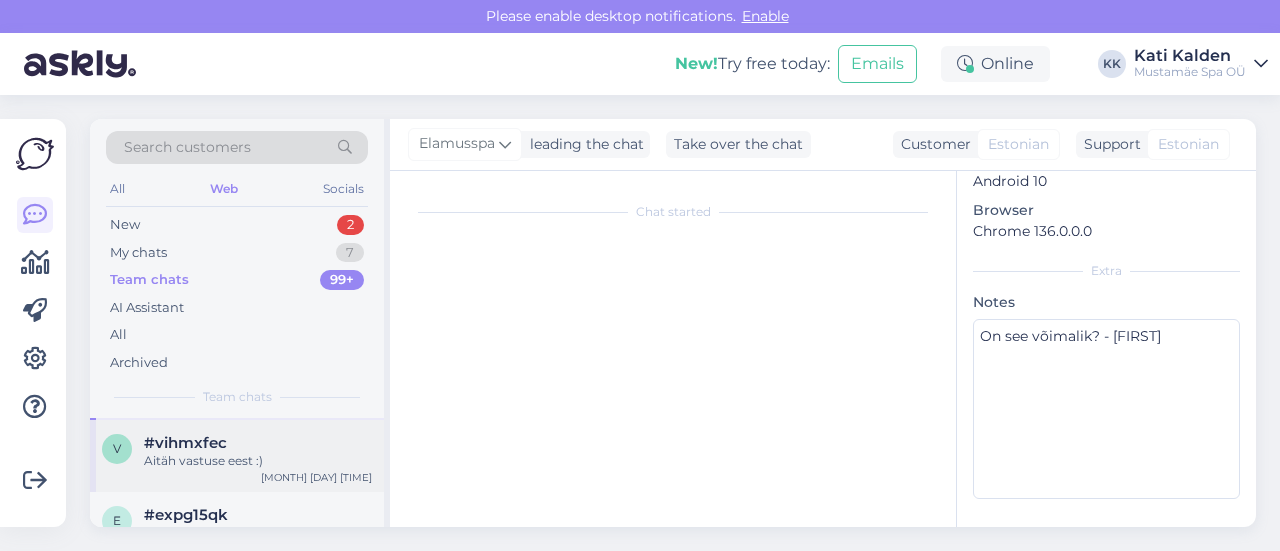 scroll 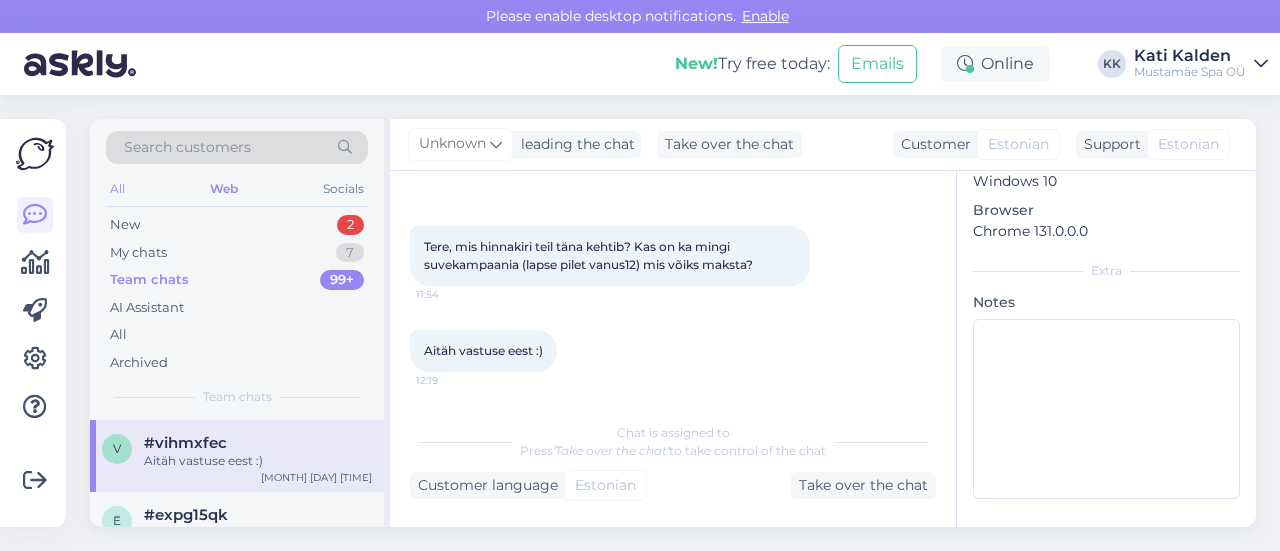 click on "All" at bounding box center [117, 189] 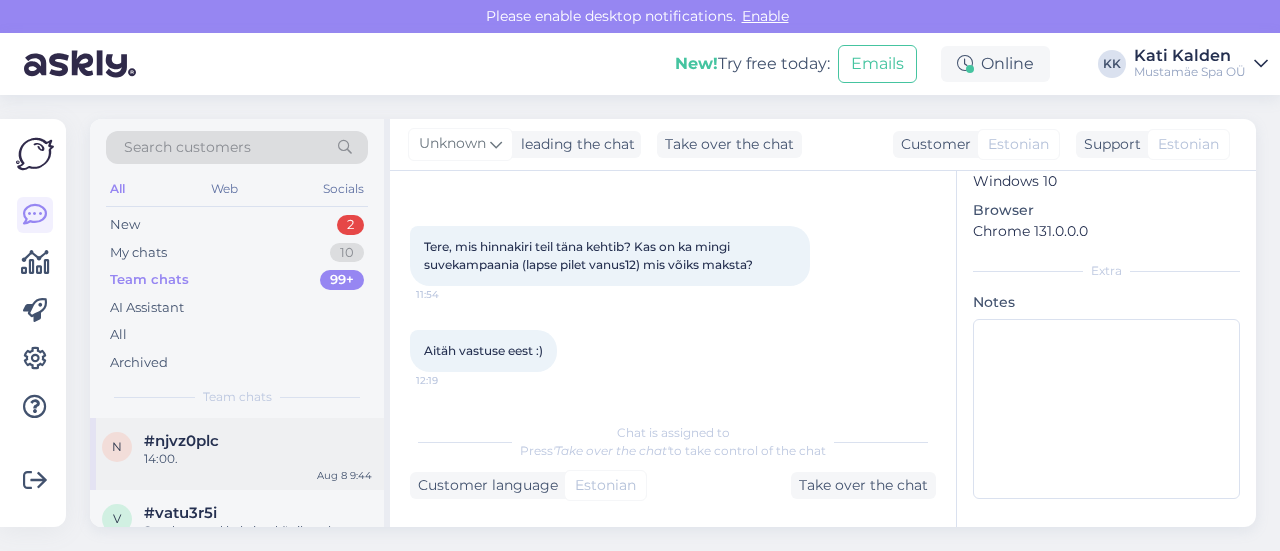click on "14:00." at bounding box center (258, 459) 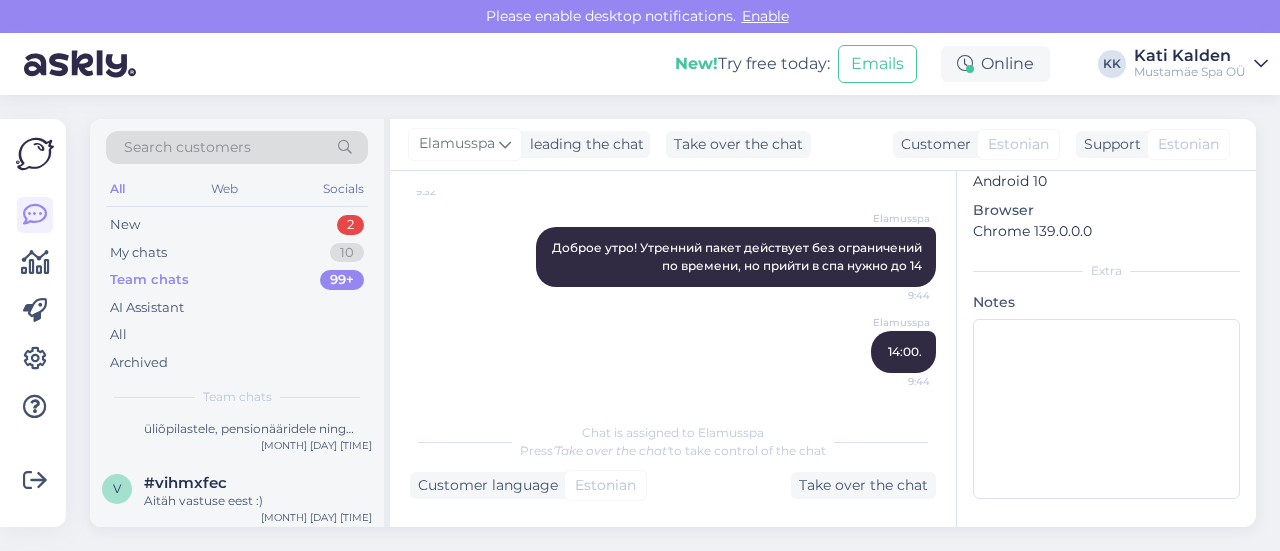 scroll, scrollTop: 160, scrollLeft: 0, axis: vertical 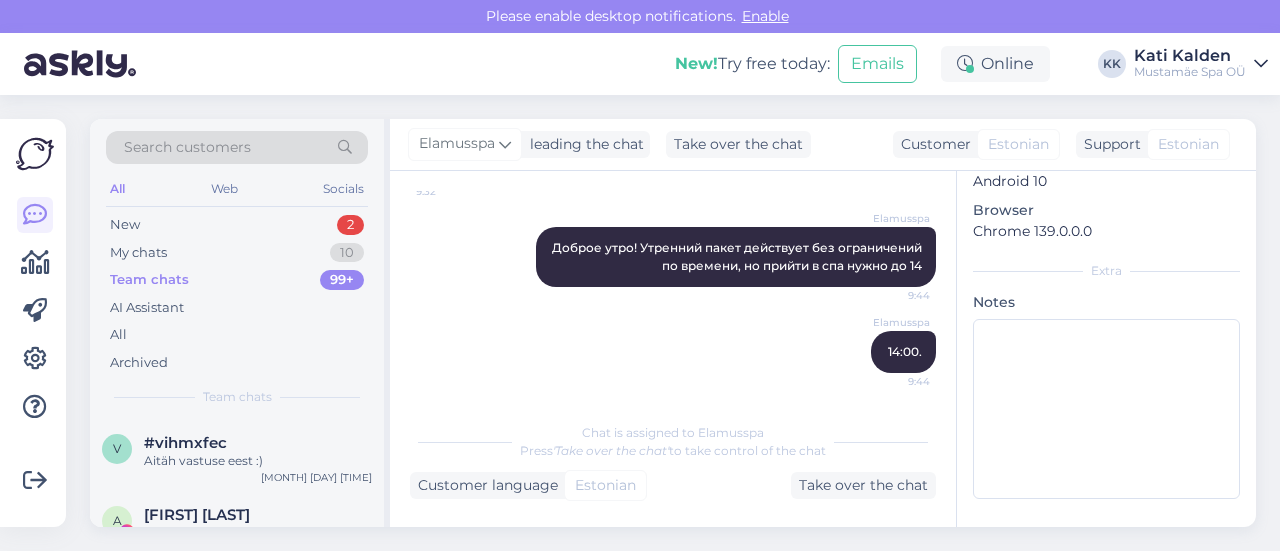 click on "Aitäh vastuse eest :)" at bounding box center [258, 461] 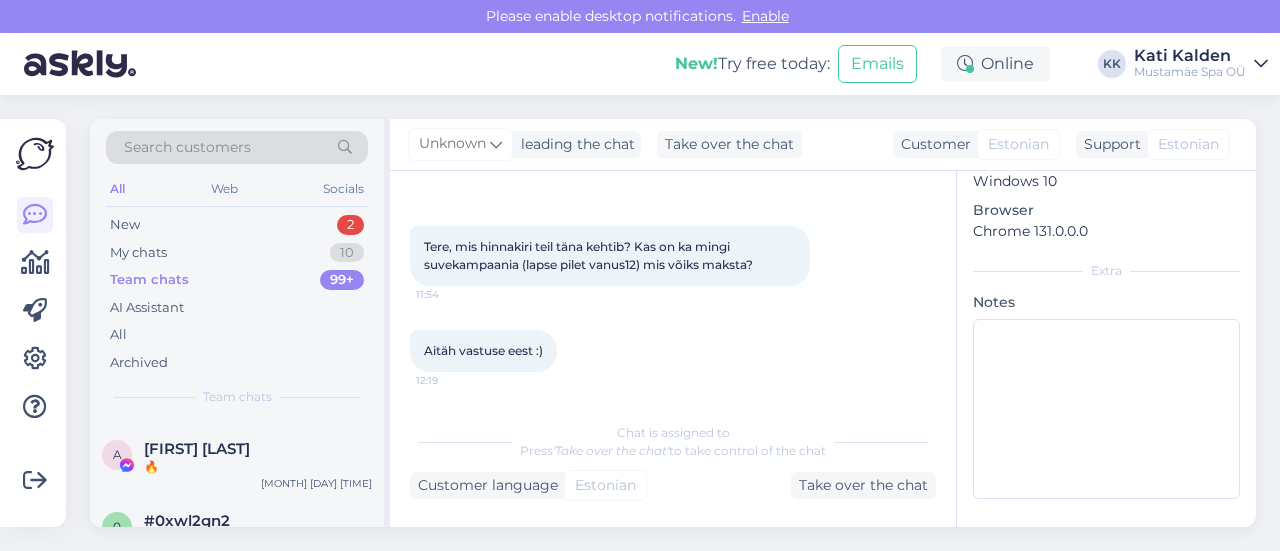scroll, scrollTop: 560, scrollLeft: 0, axis: vertical 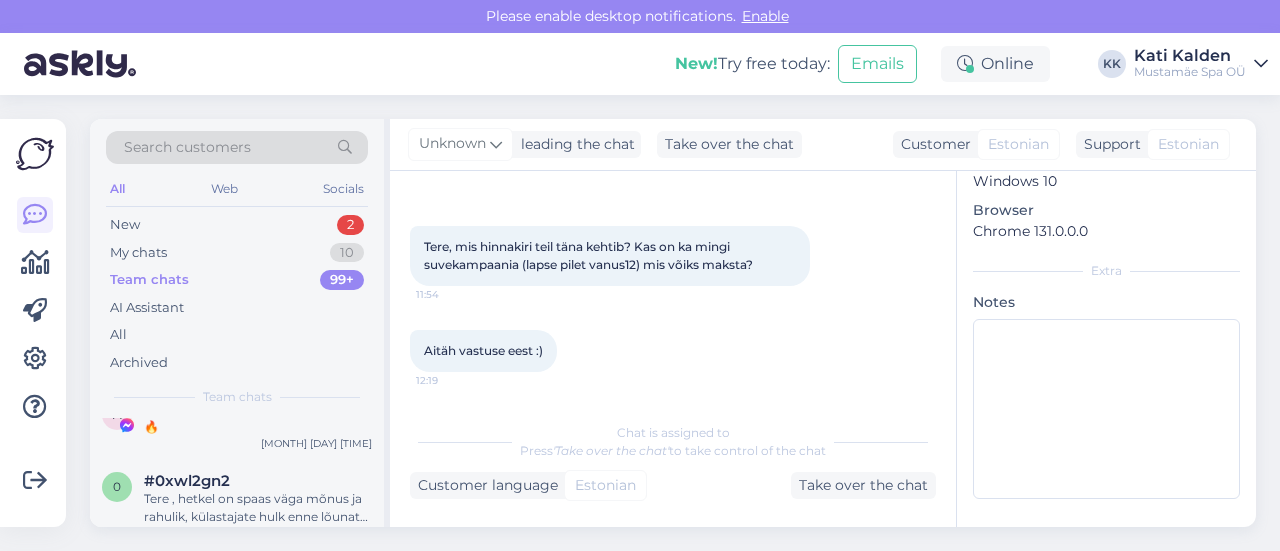 click on "Team chats" at bounding box center (149, 280) 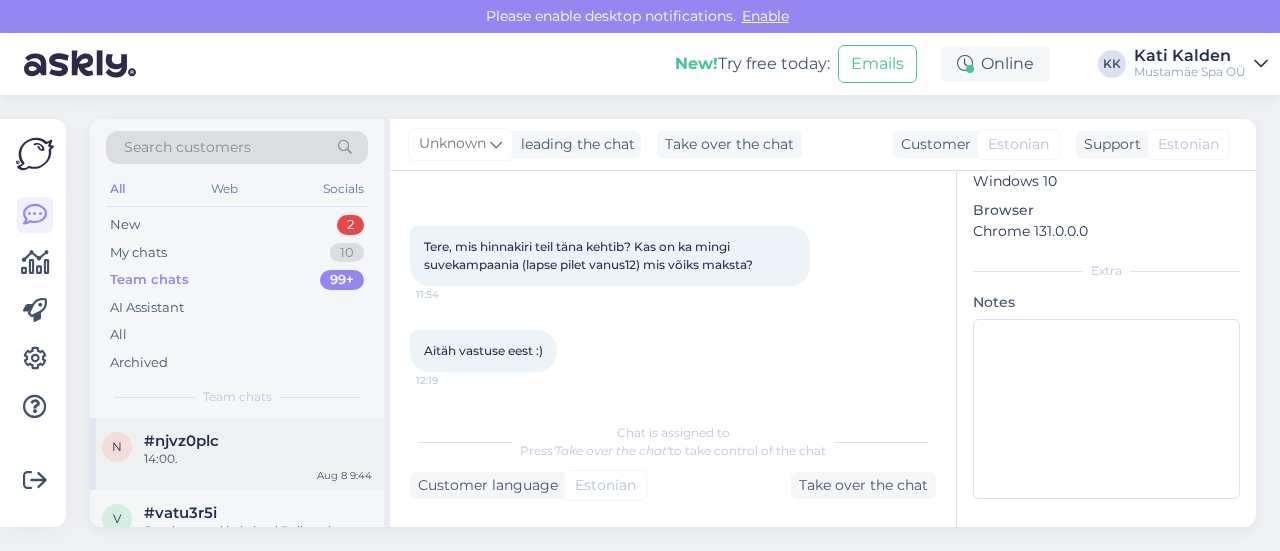 click on "#njvz0plc" at bounding box center (181, 441) 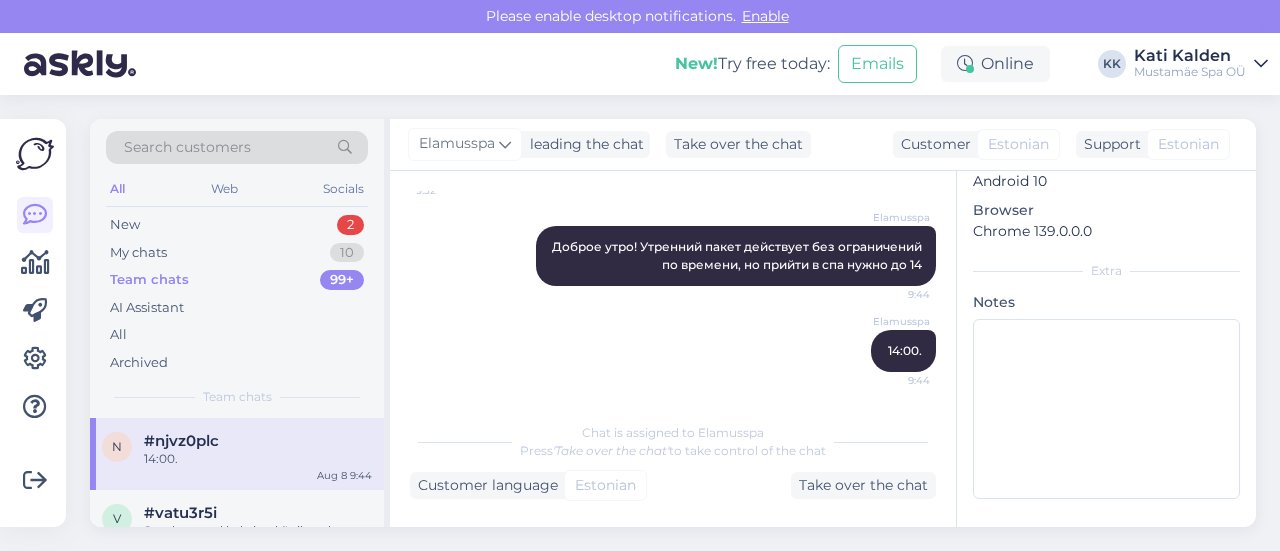scroll, scrollTop: 226, scrollLeft: 0, axis: vertical 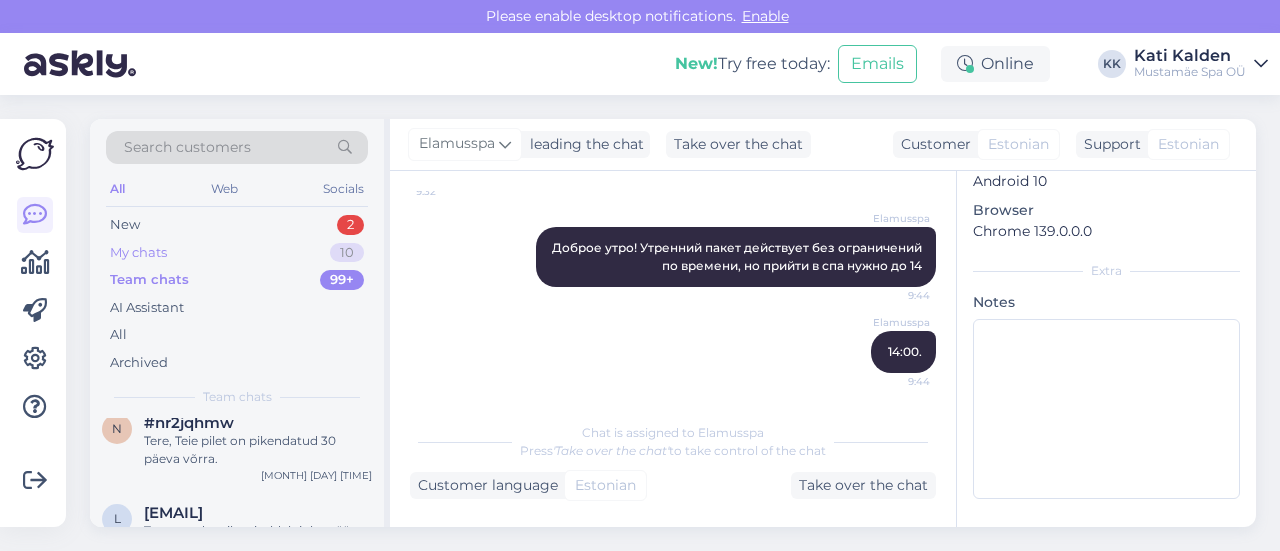 click on "My chats" at bounding box center [138, 253] 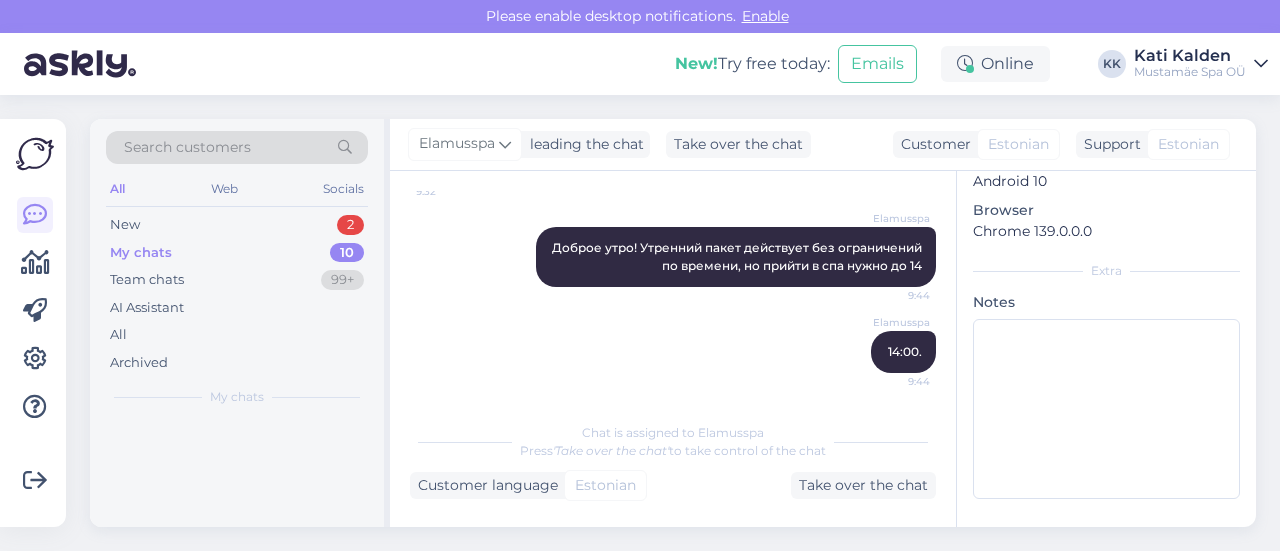scroll, scrollTop: 0, scrollLeft: 0, axis: both 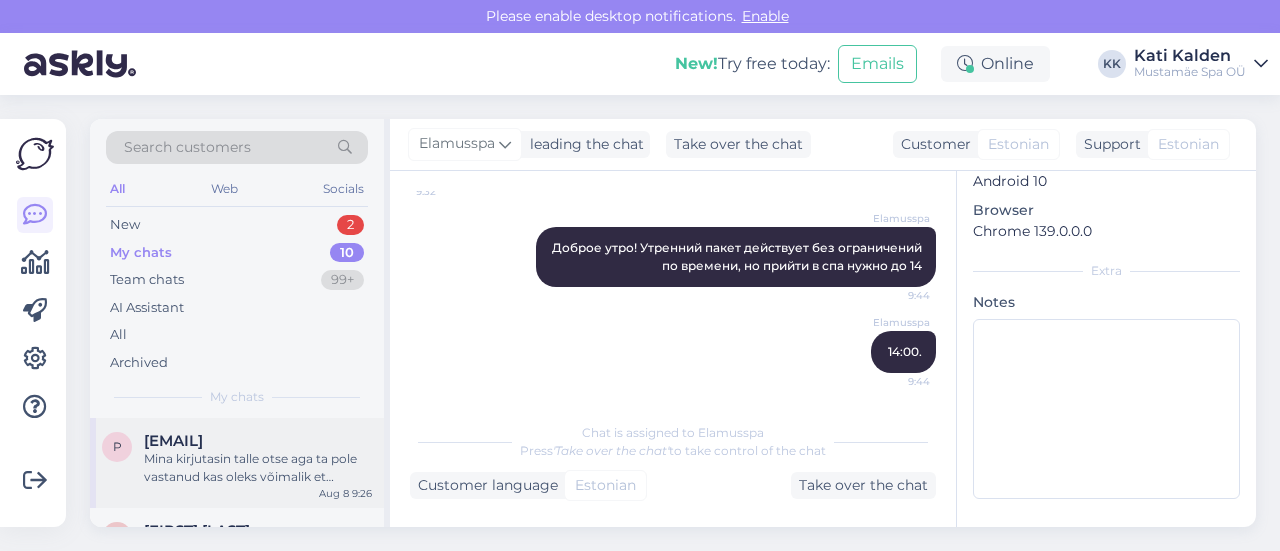 click on "Mina kirjutasin talle otse aga ta pole vastanud kas oleks võimalik et saaksite palun edastada info talle et ta võtaks minuga ühendust" at bounding box center (258, 468) 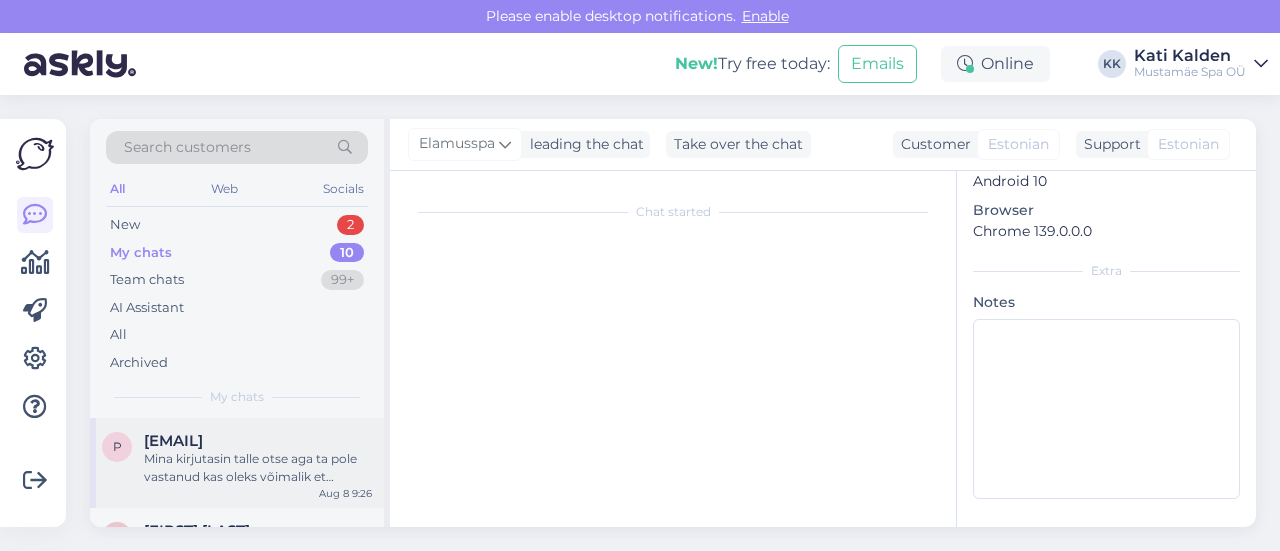 scroll, scrollTop: 381, scrollLeft: 0, axis: vertical 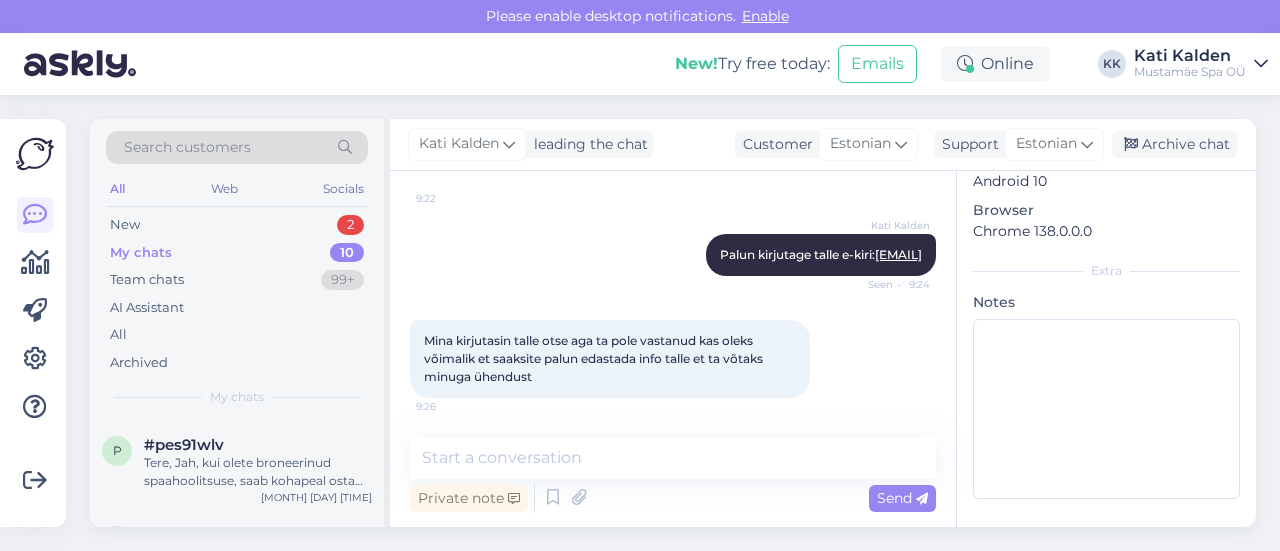 click on "Tere,
Jah, kui olete broneerinud spaahoolitsuse, saab kohapeal osta samal päeval lisaks ka spaapääsme  poole hinnaga." at bounding box center (258, 472) 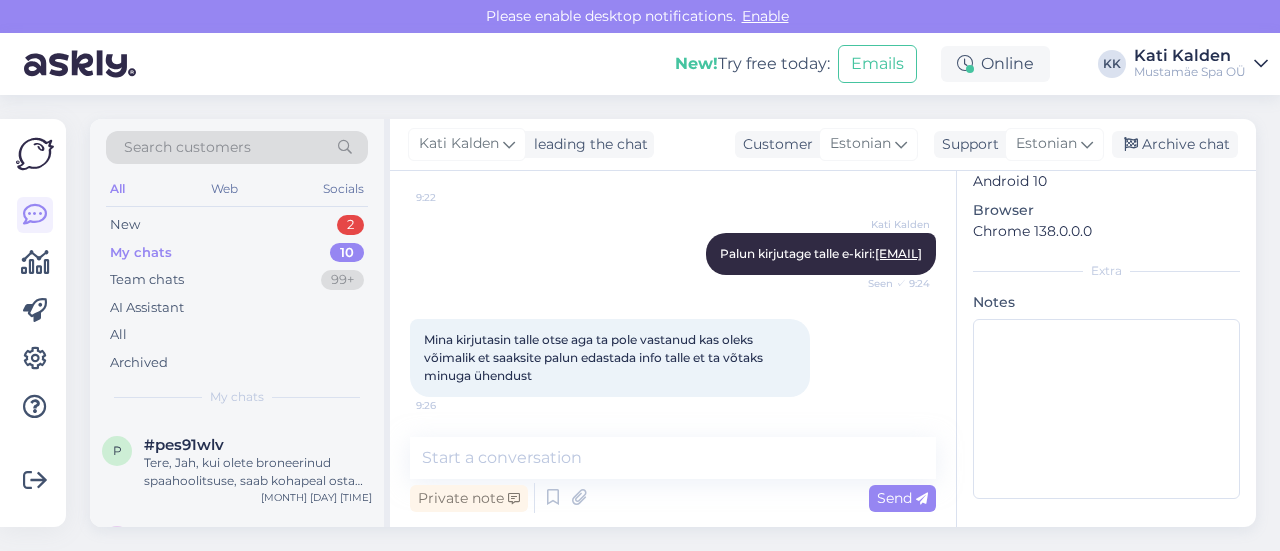 scroll, scrollTop: 470, scrollLeft: 0, axis: vertical 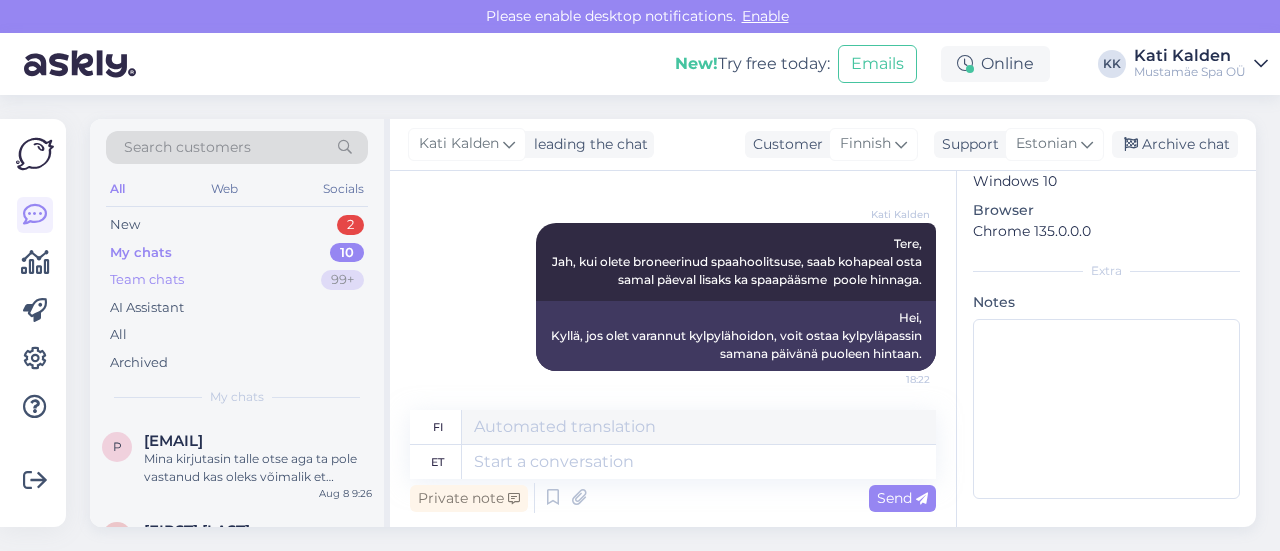 click on "Team chats" at bounding box center [147, 280] 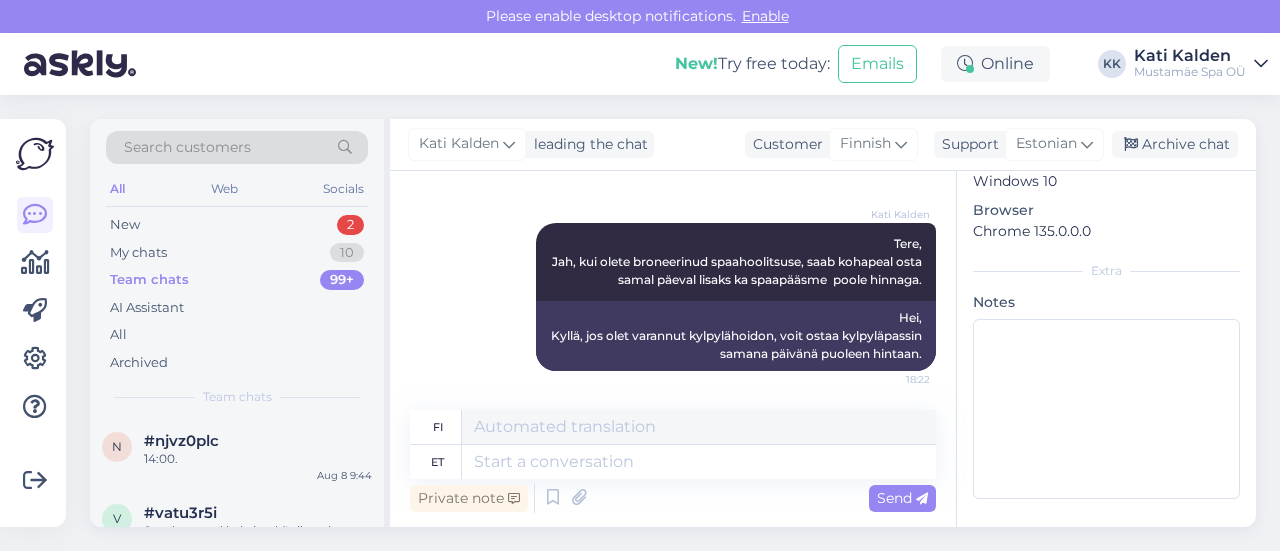 click on "Chat is assigned to
Search customers All Web Socials New 2 My chats 10 Team chats 99+ AI Assistant All Archived Team chats n #[CODE] [TIME]. [MONTH] [DAY] [TIME]  v #[CODE] Soodustused kehtivad õpilastele, üliõpilastele, pensionääridele ning puudega inimestele. [MONTH] [DAY] [TIME]  v #[CODE] Aitäh vastuse eest :) [MONTH] [DAY] [TIME]  A [FIRST] [LAST] Здравствуйте.  Сможем ли мы придти в эту субботу? 17 числа [MONTH] [DAY] [TIME]  e #[CODE] Как получить пароль, для входа в систему  päring [MONTH] [DAY] [TIME]  3 #[CODE] Tere! Minu ID-kaardi peal on veel jäänud 1 kord käimata 10-korra vaucherist. Kas ma saan selle korra anda enda sõprannale? Kas ta peab selleks minu isikukoodi ütlema? [MONTH] [DAY] [TIME]  A [FIRST] [LAST] [FIRST] 🔥 [MONTH] [DAY] [TIME]  0 #[CODE] Tere , hetkel on spaas väga mõnus ja rahulik, külastajate hulk enne lõunat pigem väiksem. [MONTH] [DAY] [TIME]  j #[CODE] Perfect, thank you [MONTH] [DAY] [TIME]  A [FIRST] [LAST] Hurraa! Saadan pàrast koolitunde poissi nendele jàrgi. f n" at bounding box center [240, 323] 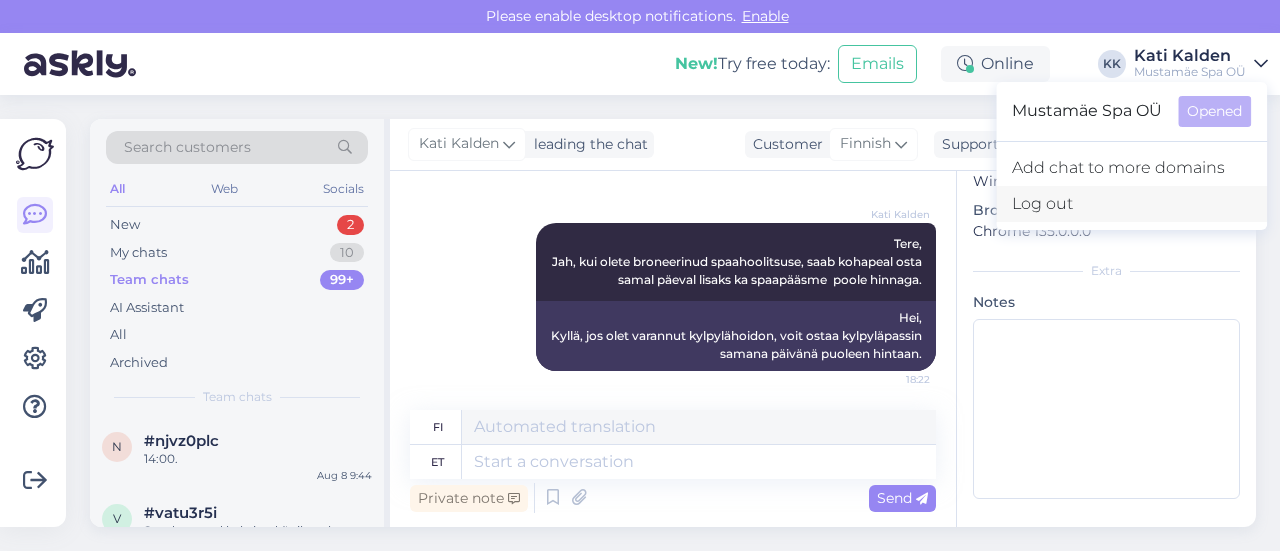 click on "Log out" at bounding box center [1131, 204] 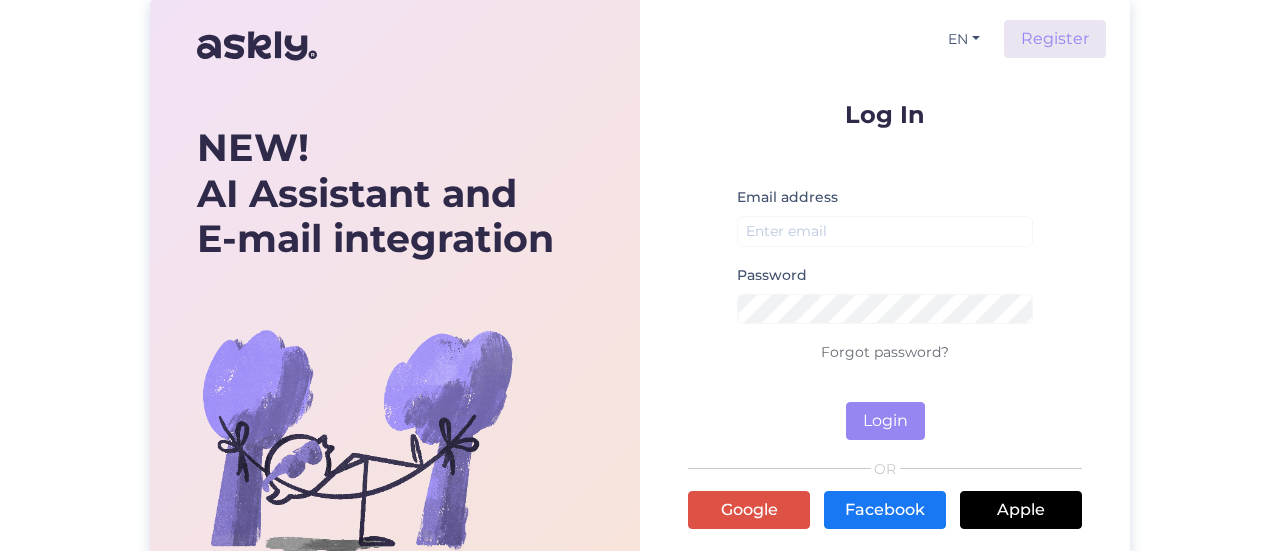 scroll, scrollTop: 0, scrollLeft: 0, axis: both 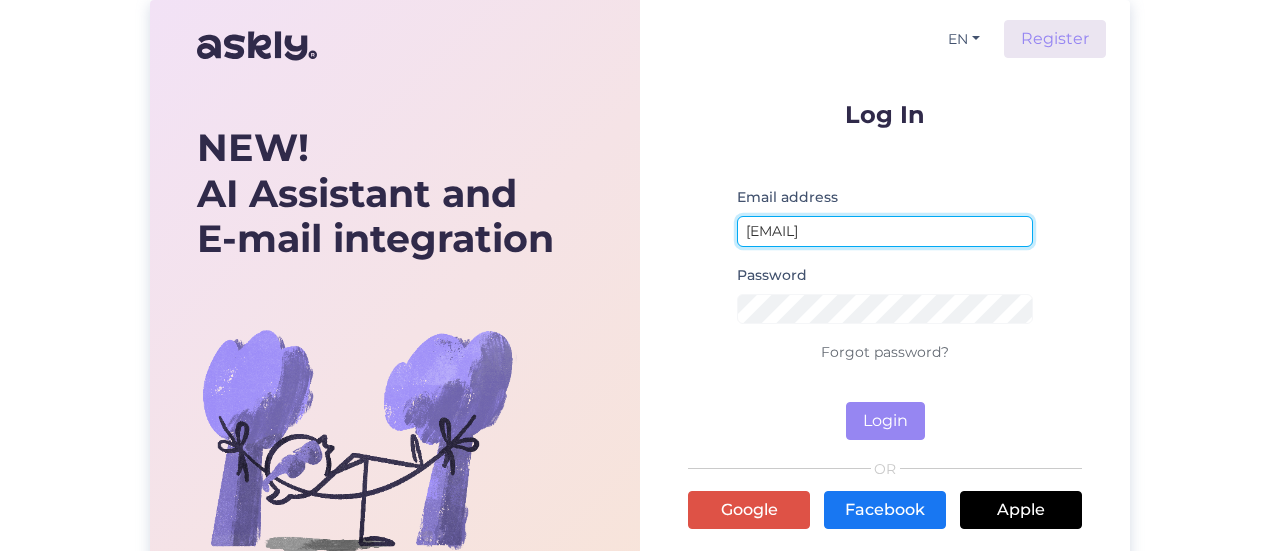 click on "[EMAIL]" at bounding box center [885, 231] 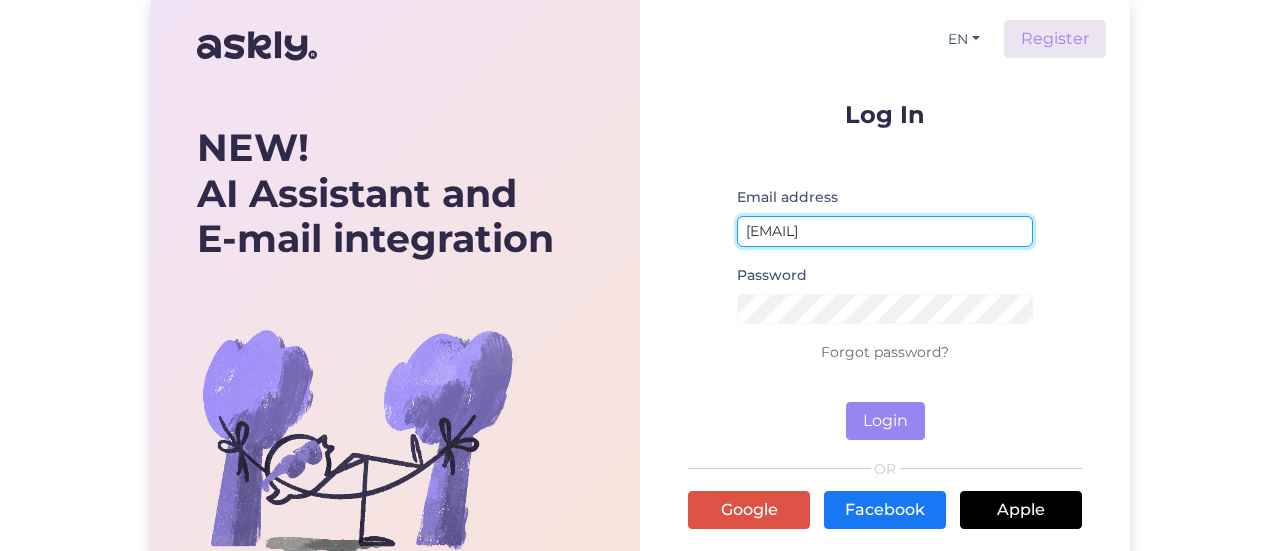 type on "info@elamusspa.ee" 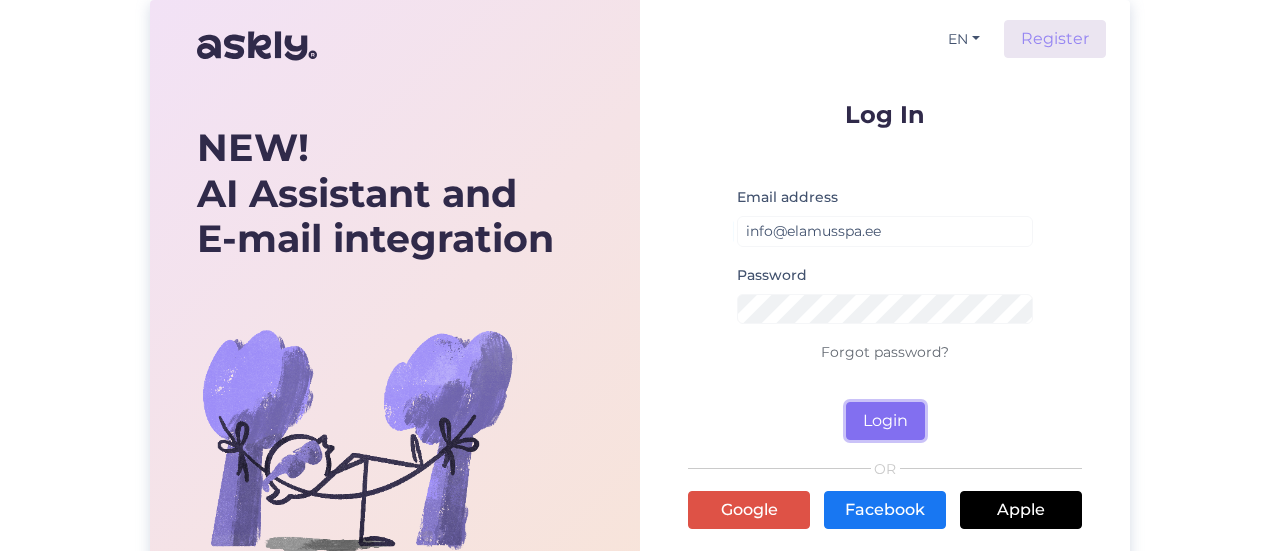 click on "Login" at bounding box center [885, 421] 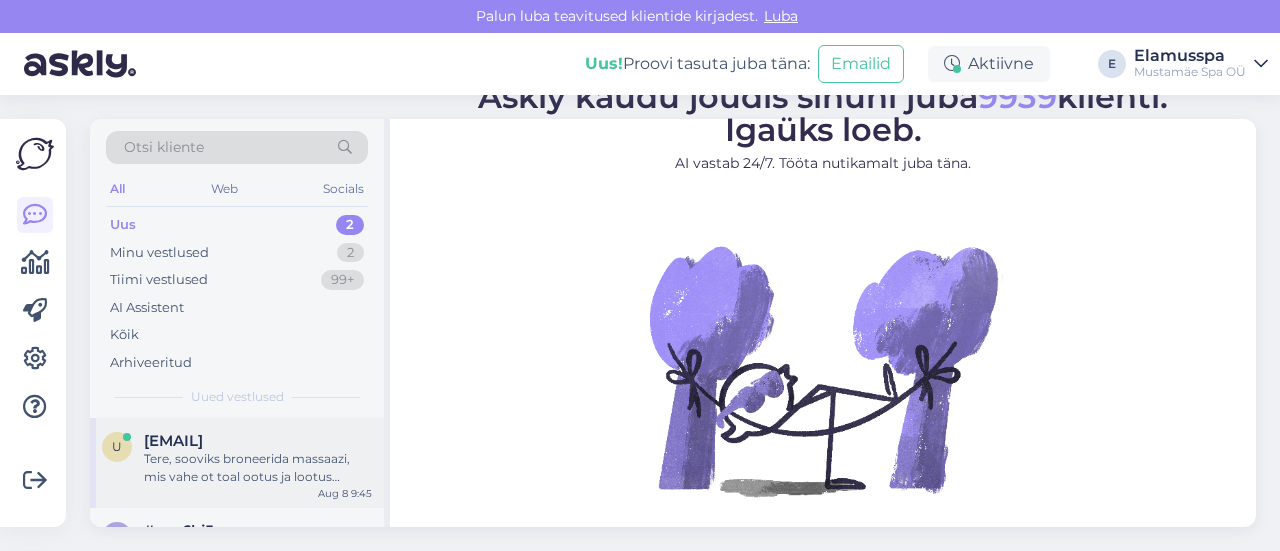 click on "[EMAIL]" at bounding box center [173, 441] 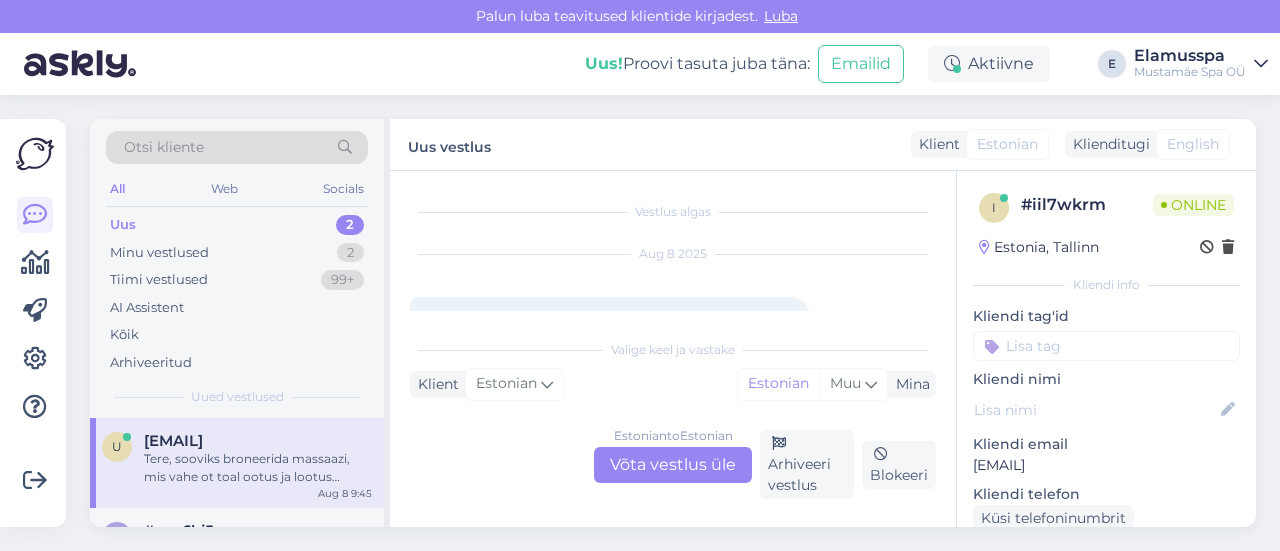 scroll, scrollTop: 42, scrollLeft: 0, axis: vertical 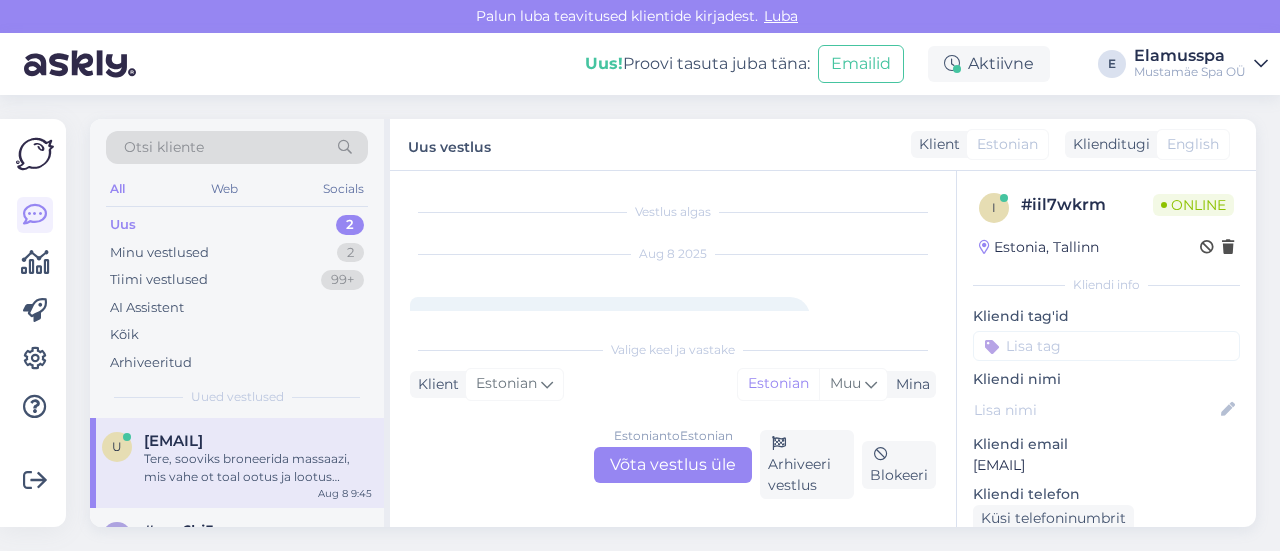 click on "Tere, sooviks broneerida massaazi, mis vahe ot toal ootus ja lootus
Homme läheme 21spa plus" at bounding box center (258, 468) 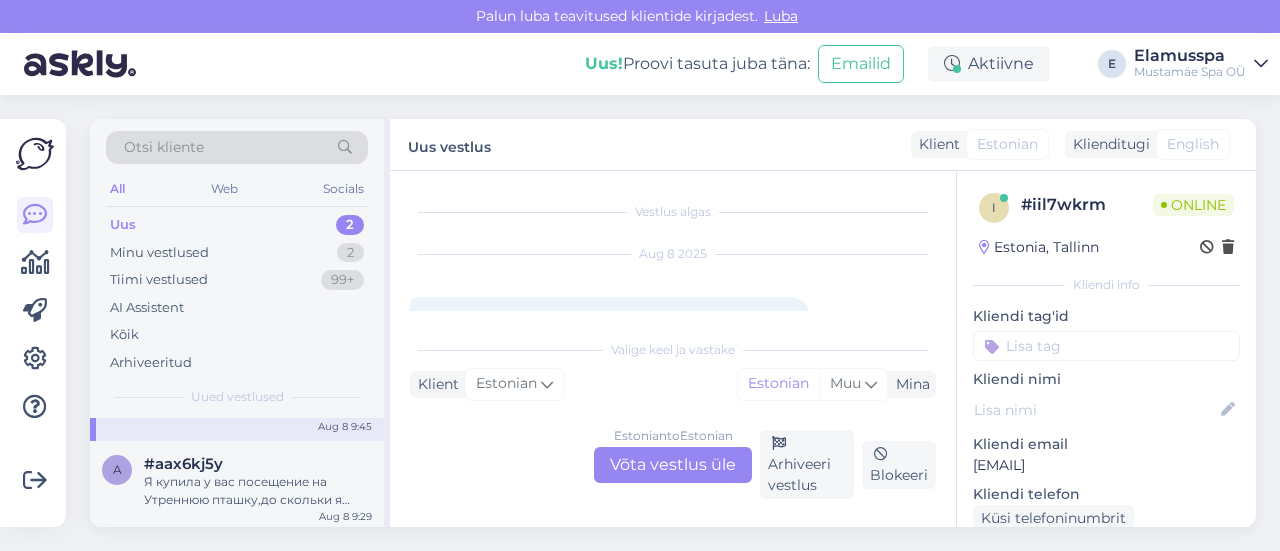 scroll, scrollTop: 69, scrollLeft: 0, axis: vertical 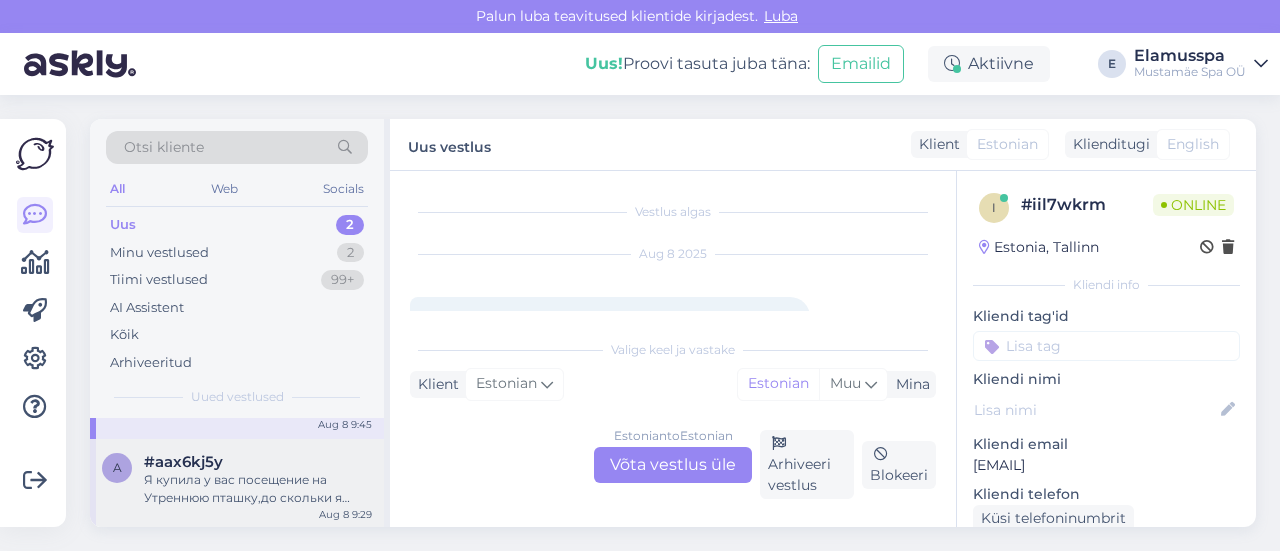 click on "Я купила у вас посещение на Утреннюю пташку,до скольки я могу к вам прийти и наслаждаться отдыхом?" at bounding box center [258, 489] 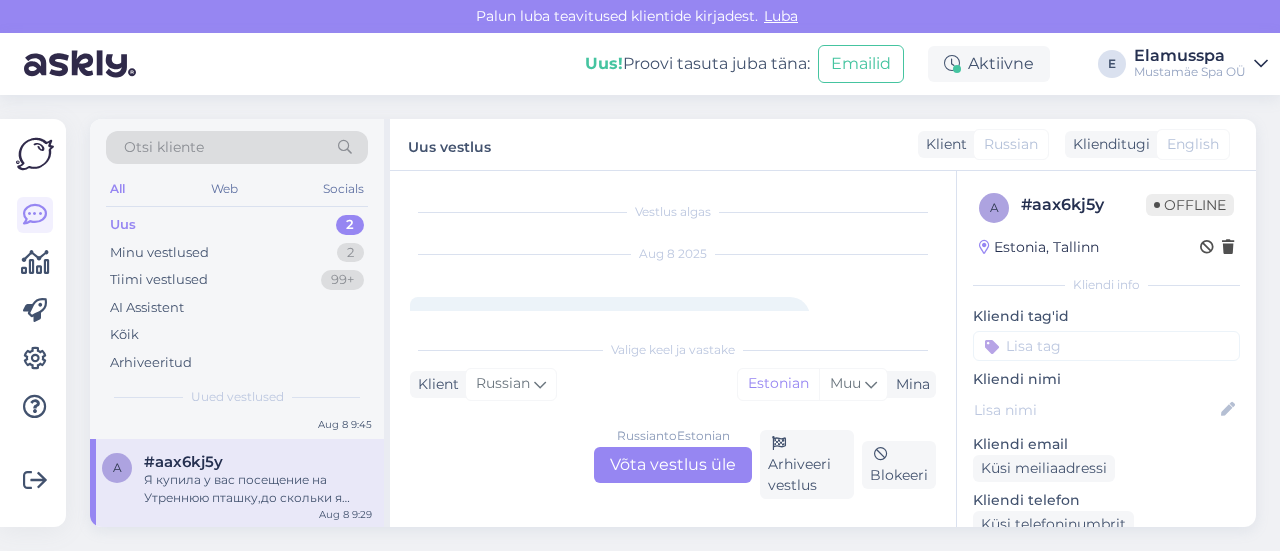 scroll, scrollTop: 42, scrollLeft: 0, axis: vertical 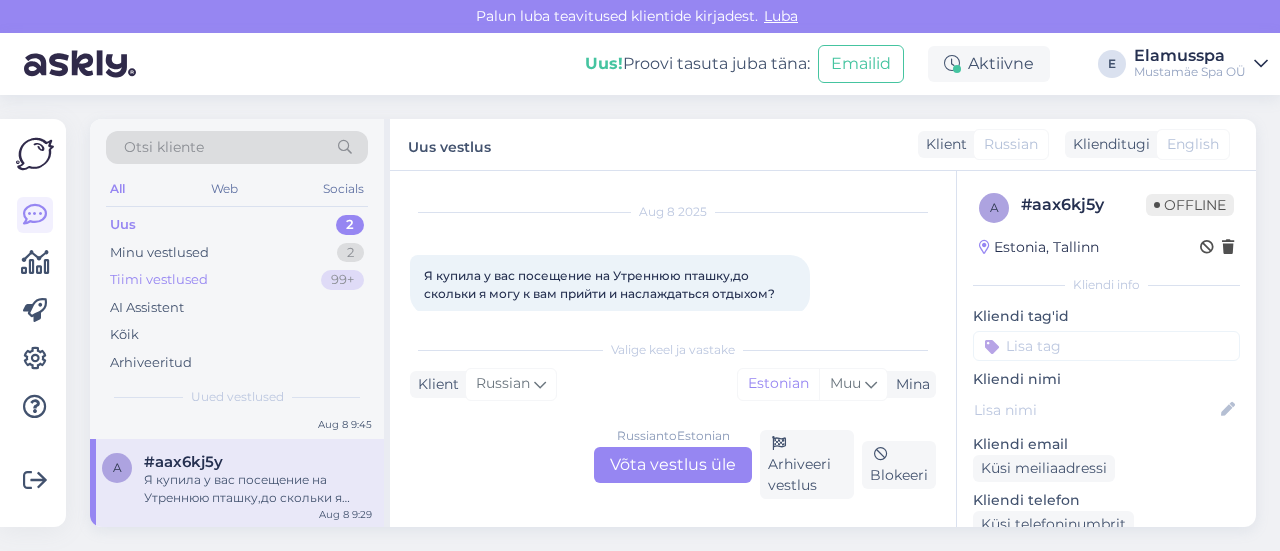 click on "Tiimi vestlused 99+" at bounding box center [237, 280] 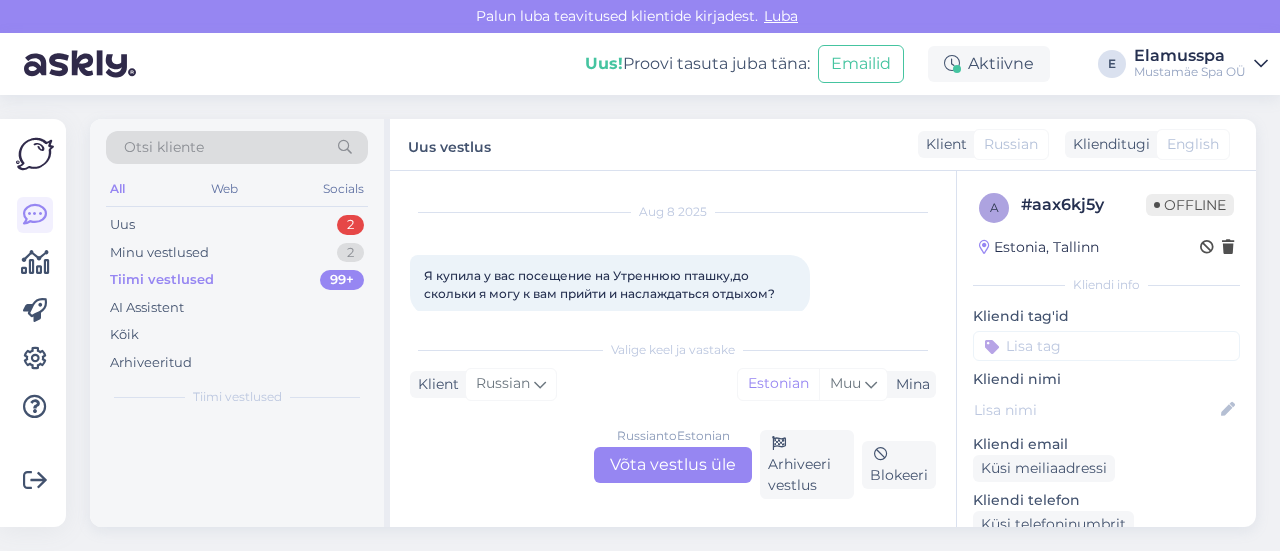 scroll, scrollTop: 0, scrollLeft: 0, axis: both 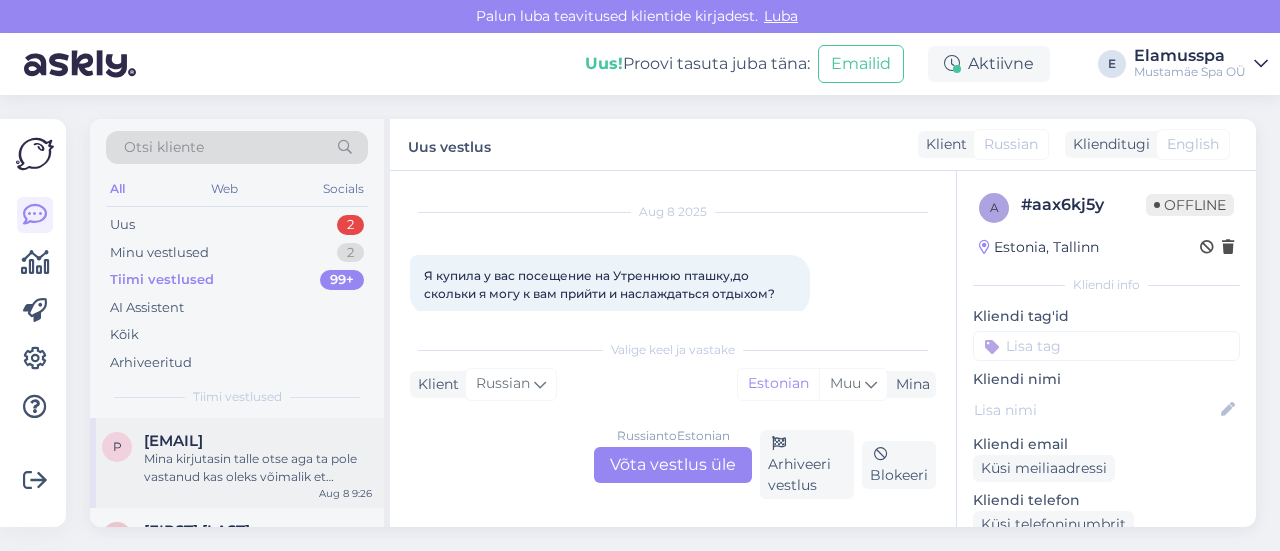 click on "[EMAIL]" at bounding box center [173, 441] 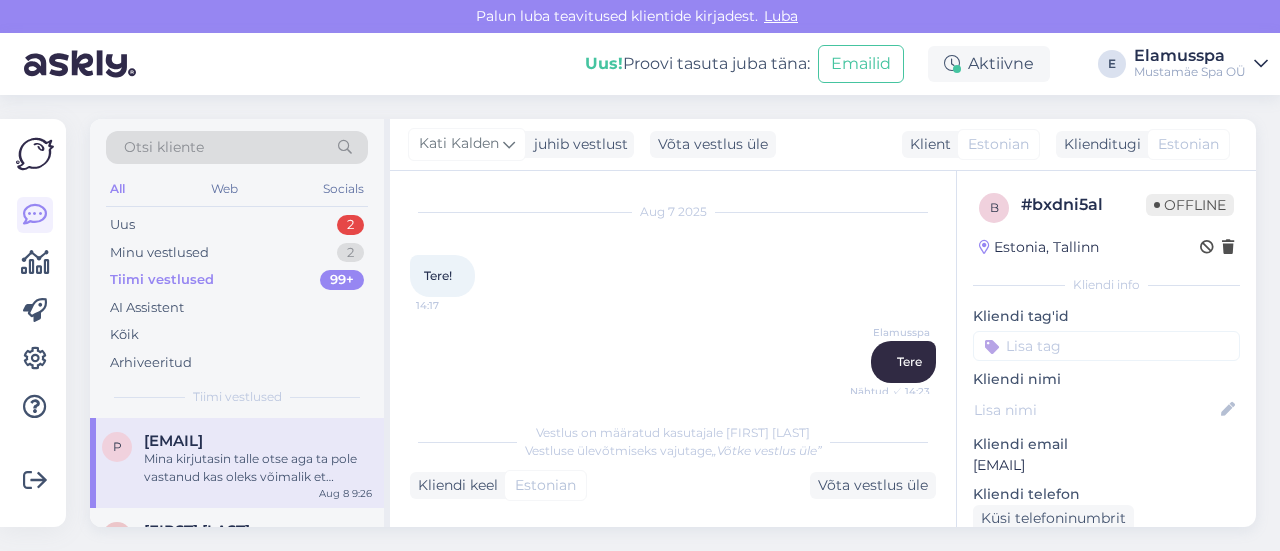 scroll, scrollTop: 406, scrollLeft: 0, axis: vertical 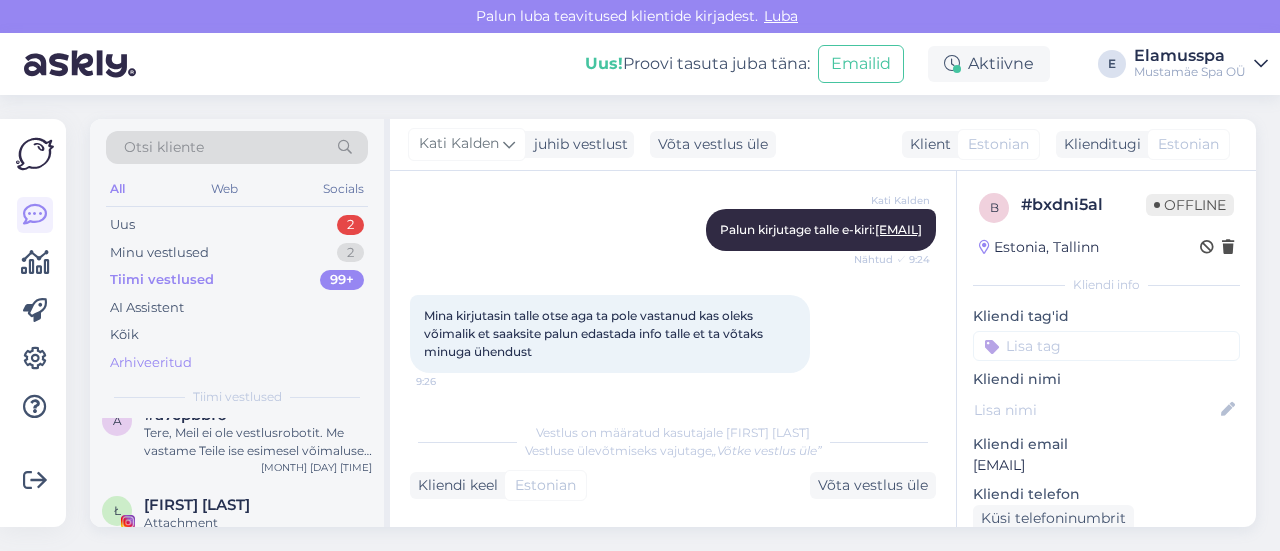 click on "Arhiveeritud" at bounding box center (151, 363) 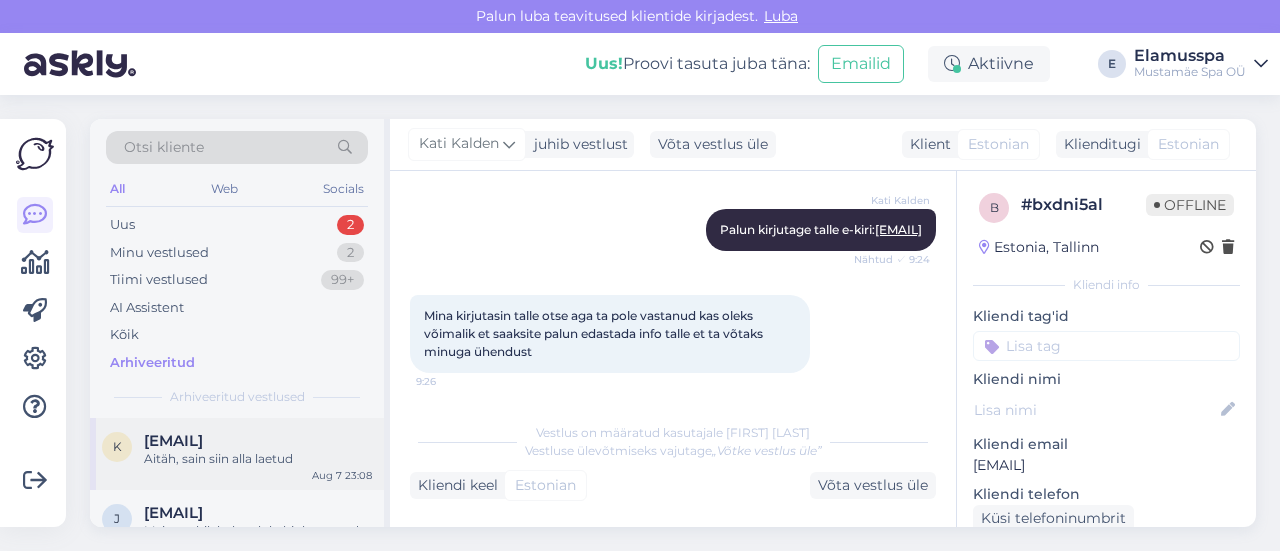 click on "Aitäh, sain siin alla laetud" at bounding box center [258, 459] 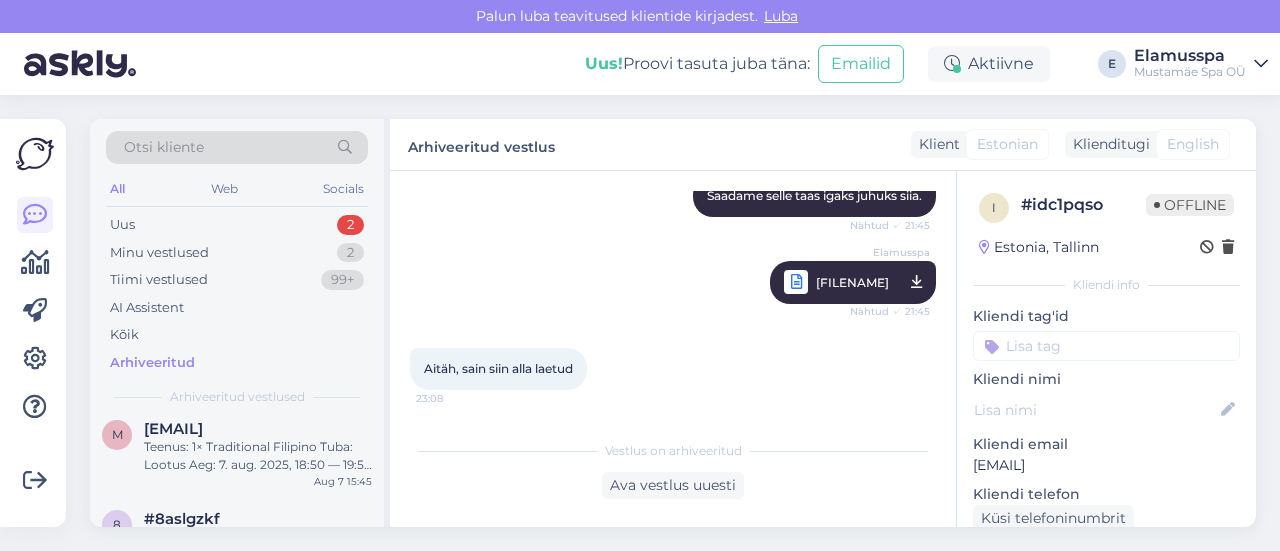 scroll, scrollTop: 520, scrollLeft: 0, axis: vertical 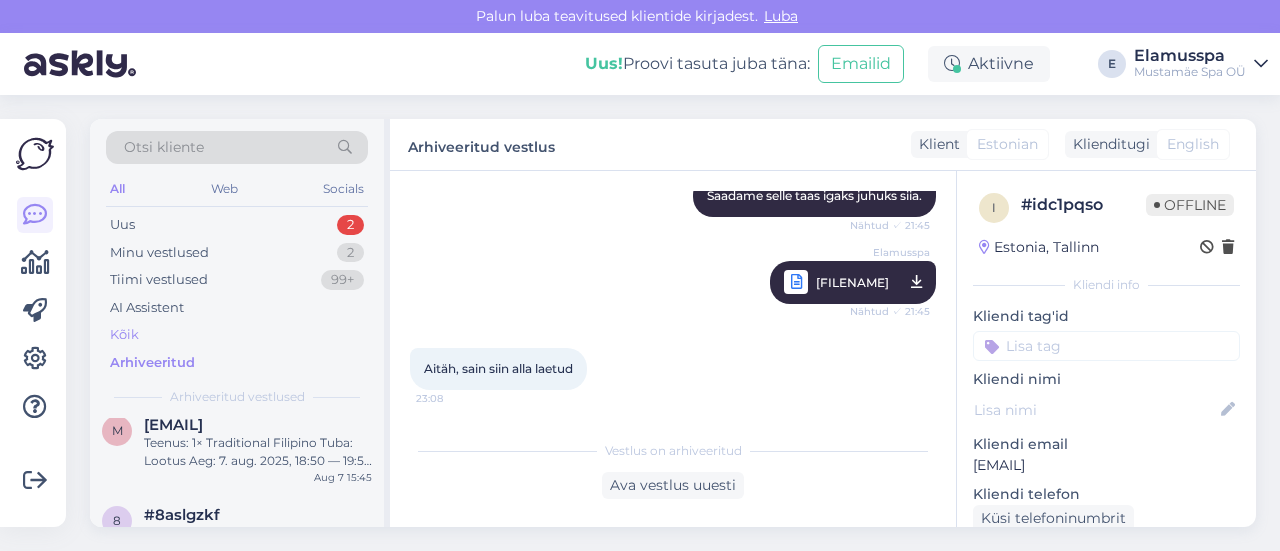 click on "Kõik" at bounding box center (237, 335) 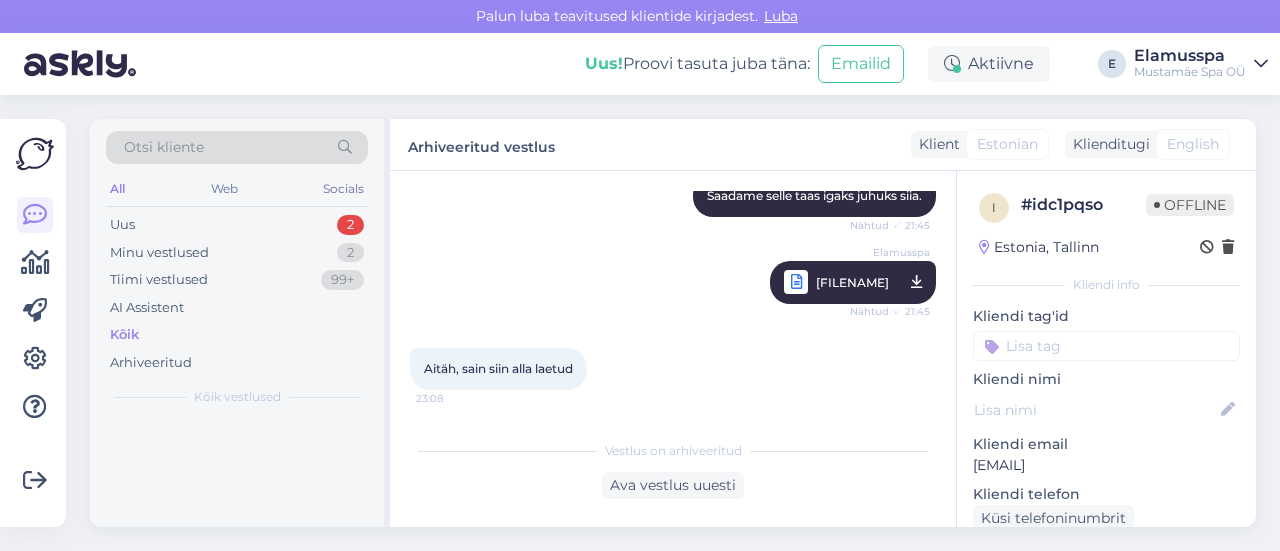 scroll, scrollTop: 0, scrollLeft: 0, axis: both 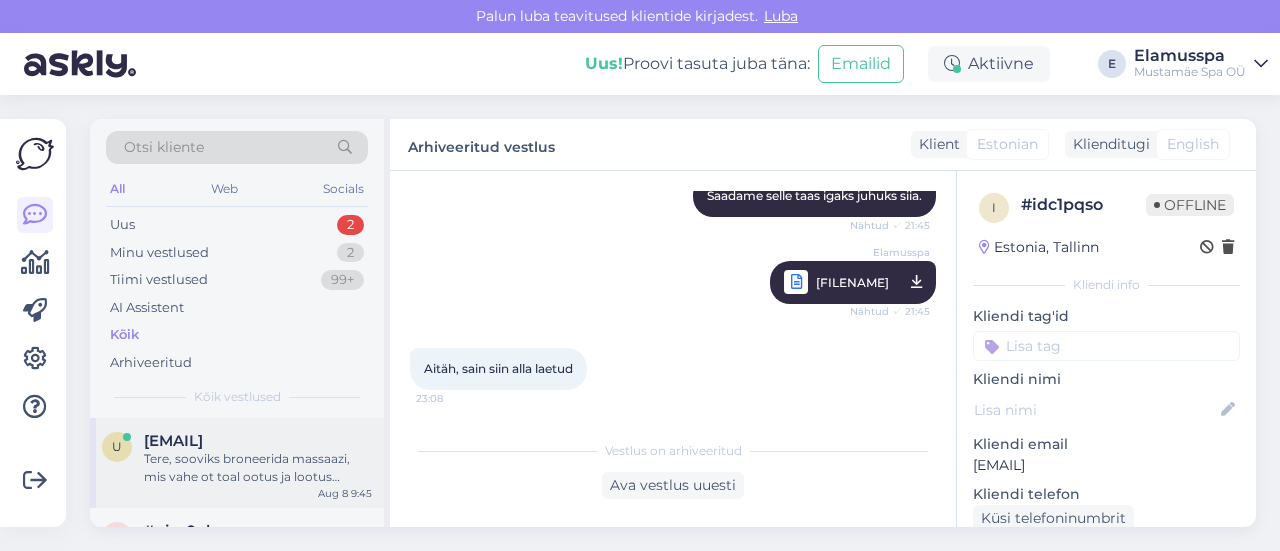 click on "Tere, sooviks broneerida massaazi, mis vahe ot toal ootus ja lootus
Homme läheme 21spa plus" at bounding box center (258, 468) 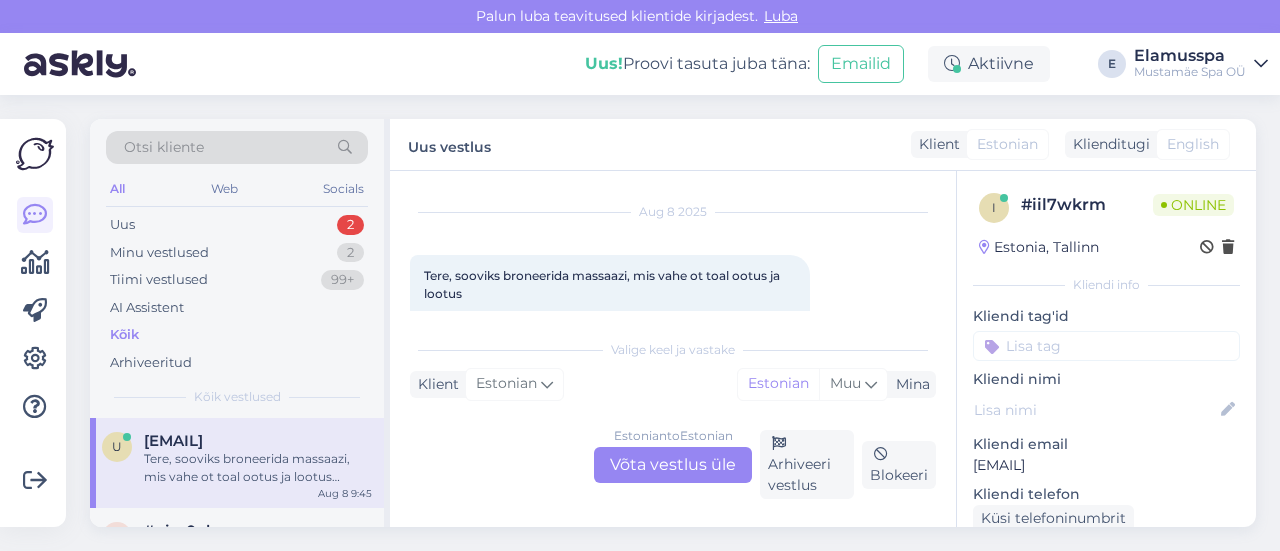 click on "Tere, sooviks broneerida massaazi, mis vahe ot toal ootus ja lootus
Homme läheme 21spa plus" at bounding box center (258, 468) 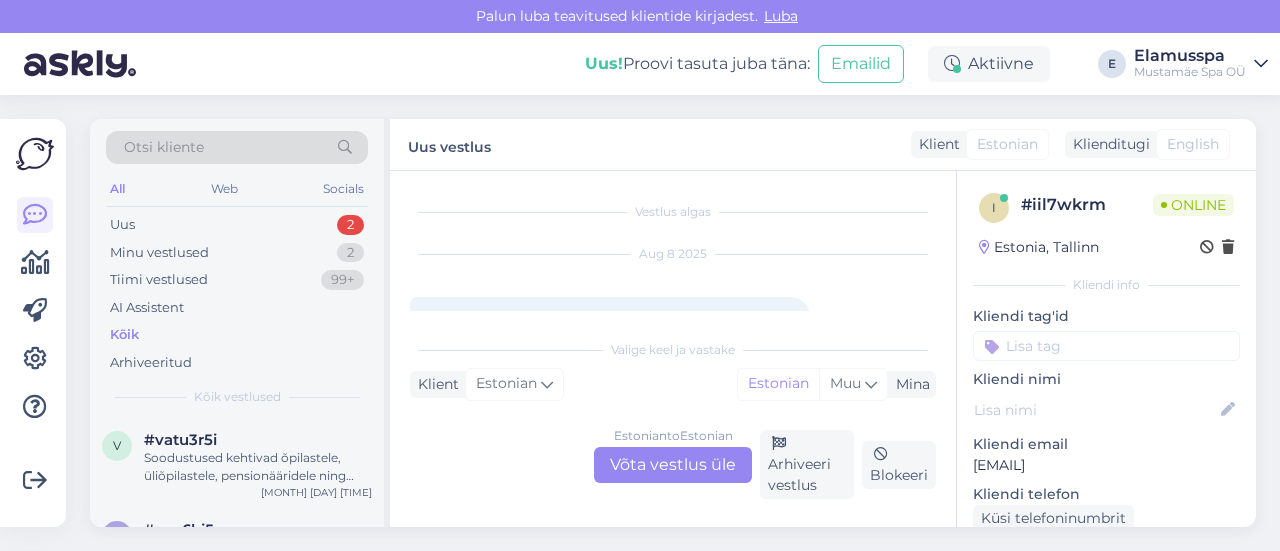 scroll, scrollTop: 160, scrollLeft: 0, axis: vertical 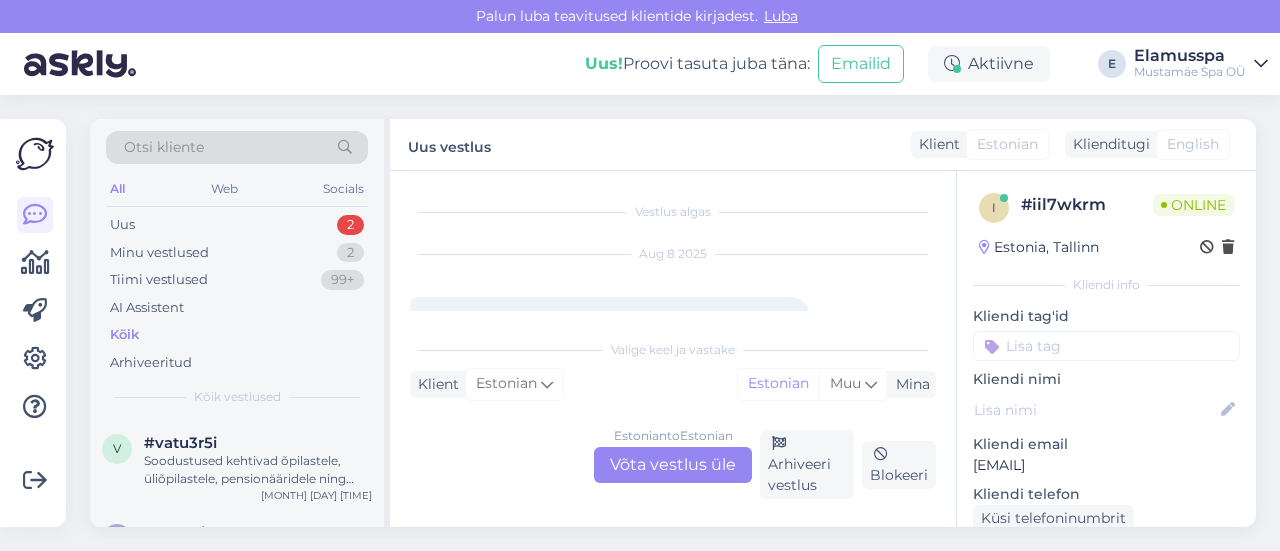 click on "Soodustused kehtivad õpilastele, üliõpilastele, pensionääridele ning puudega inimestele." at bounding box center [258, 470] 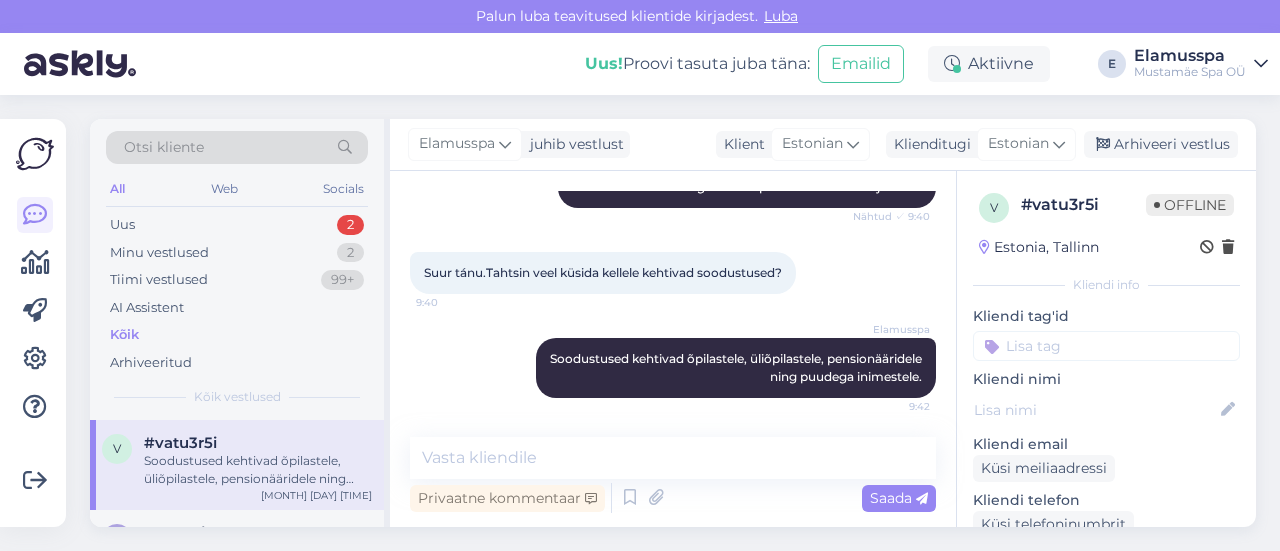 scroll, scrollTop: 120, scrollLeft: 0, axis: vertical 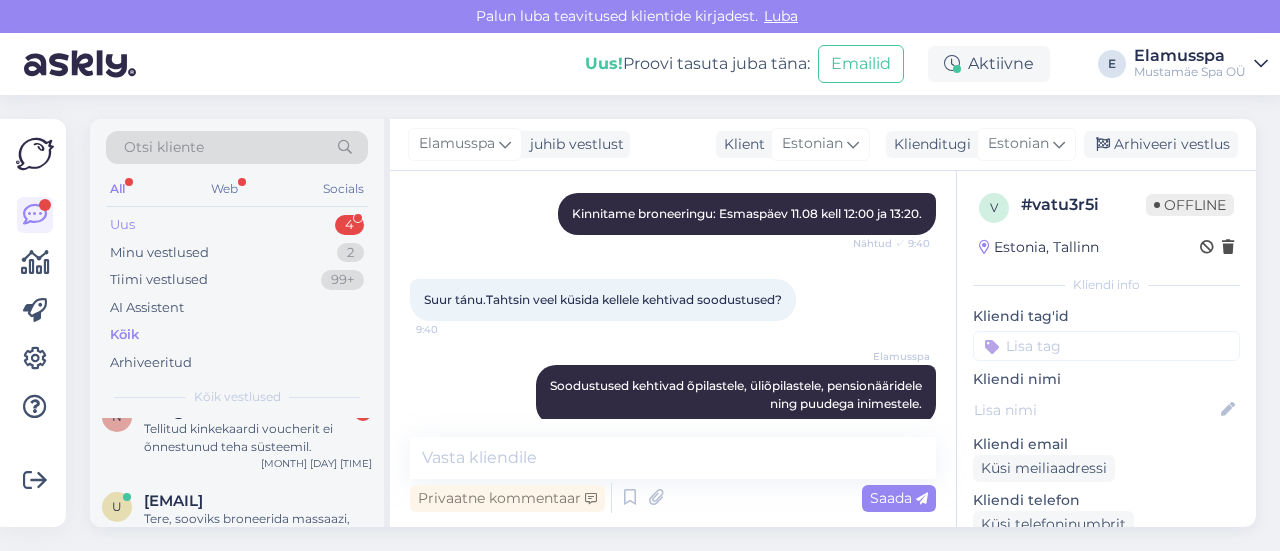 click on "Uus" at bounding box center [122, 225] 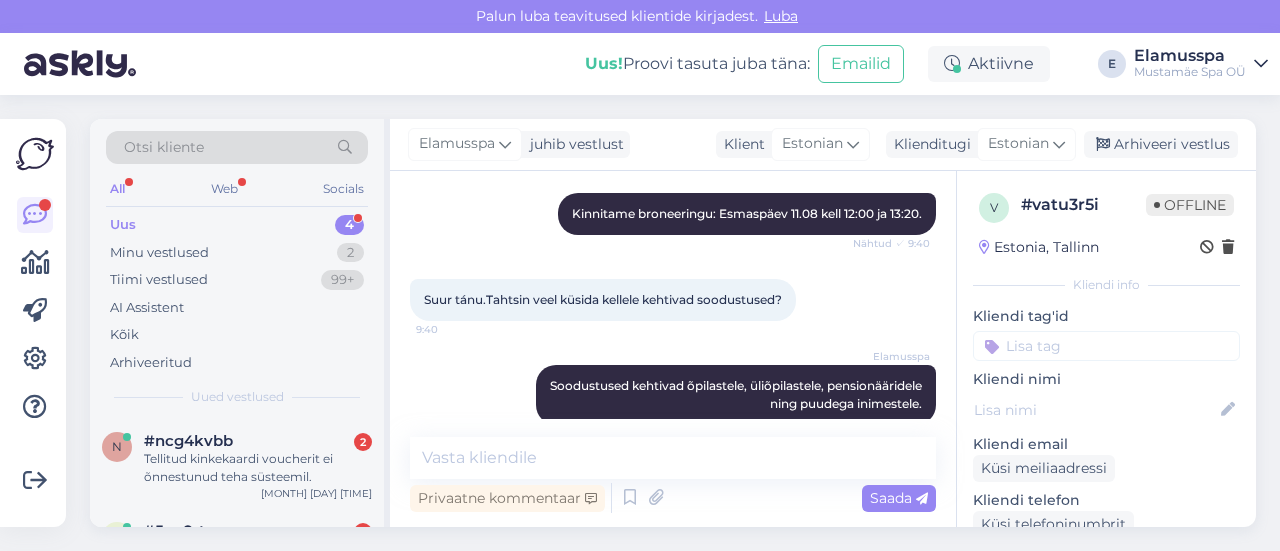 click on "Mustamäe Spa OÜ" at bounding box center [1190, 72] 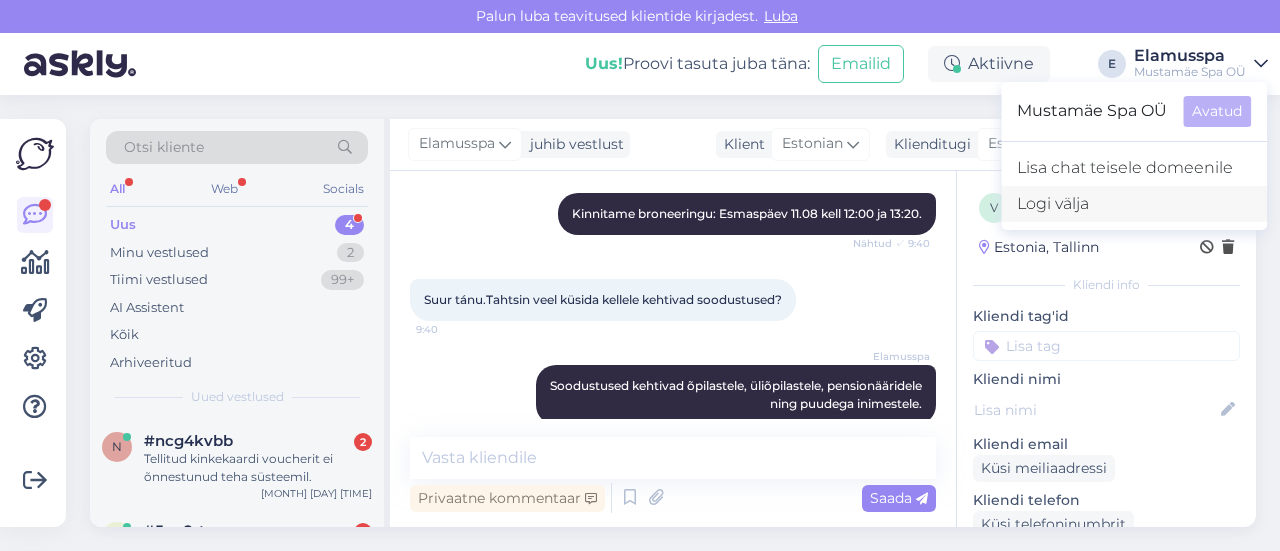click on "Logi välja" at bounding box center [1134, 204] 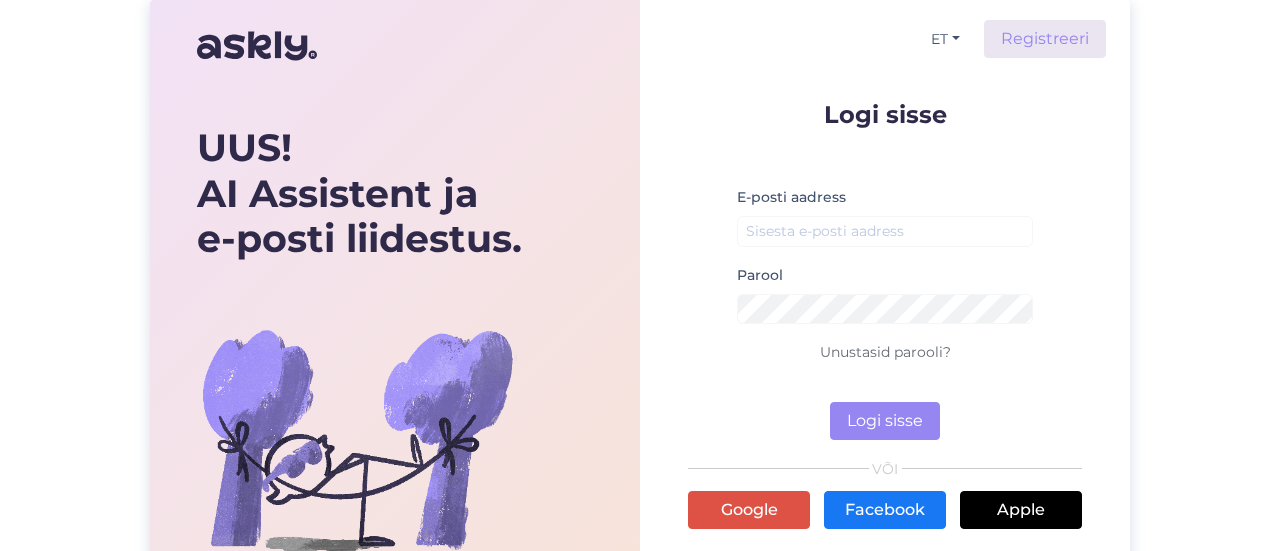 scroll, scrollTop: 0, scrollLeft: 0, axis: both 